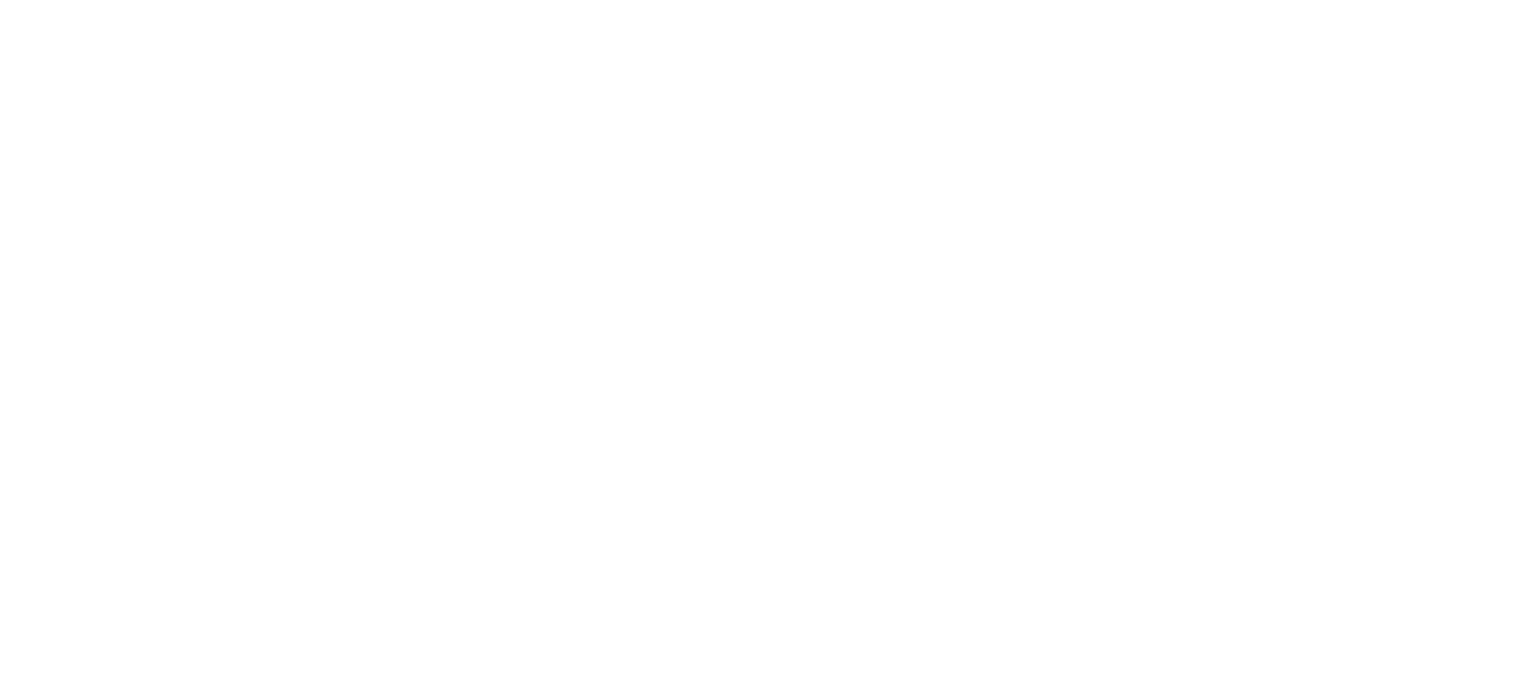 scroll, scrollTop: 0, scrollLeft: 0, axis: both 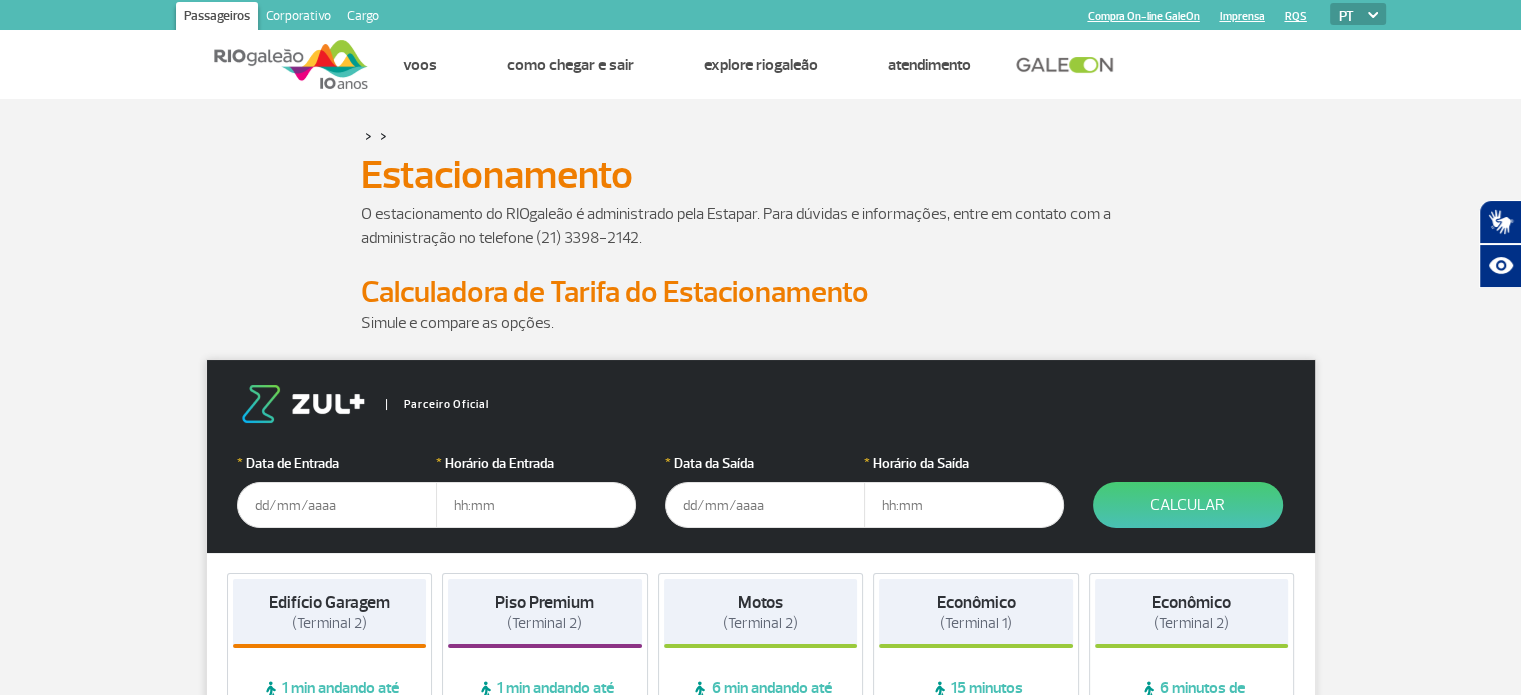click at bounding box center (337, 505) 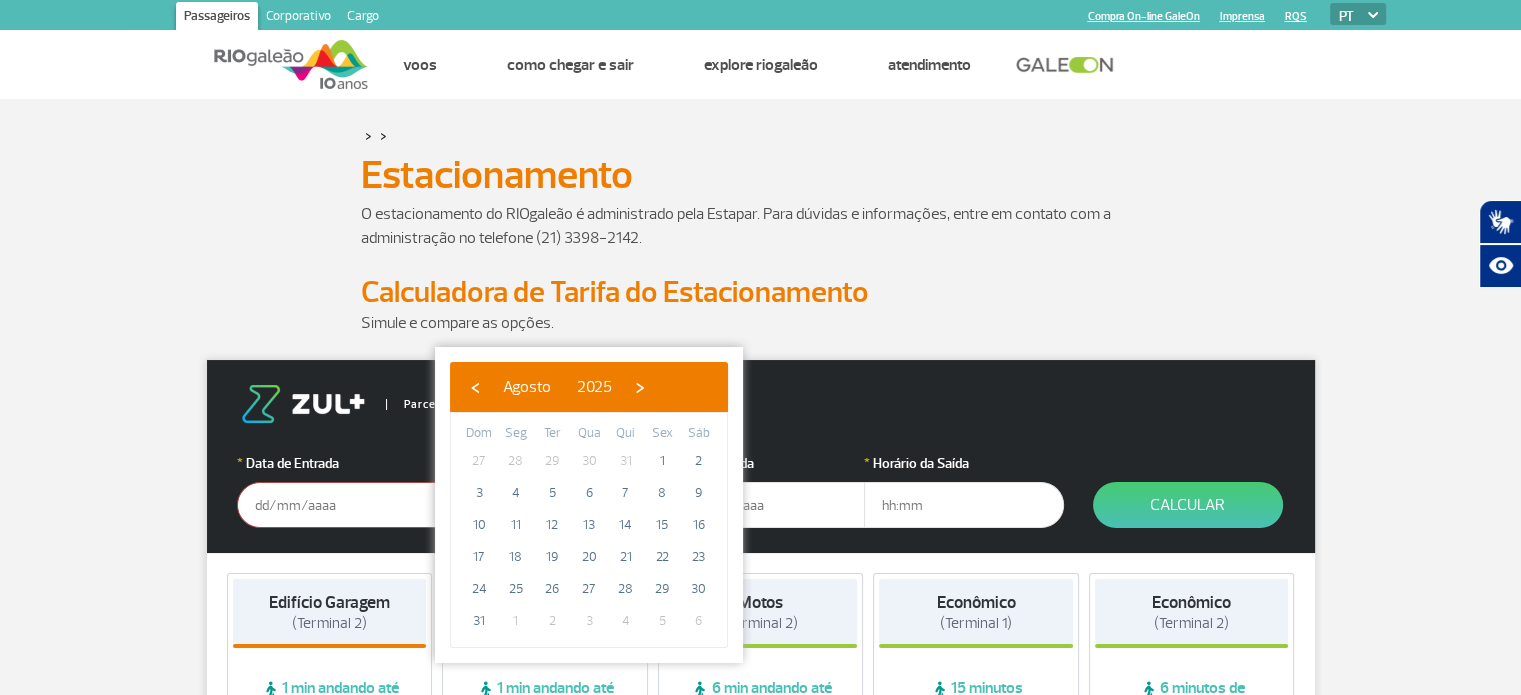 click on "4" 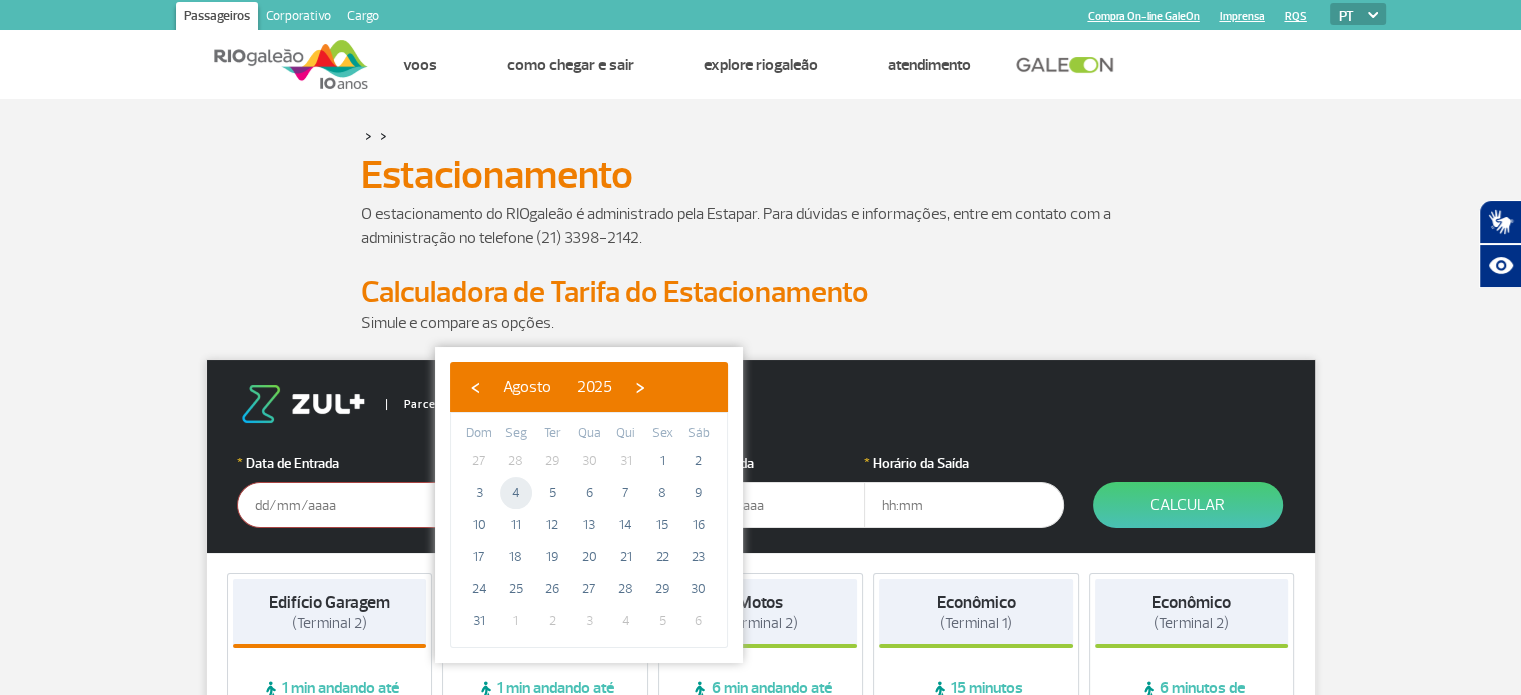 click on "4" 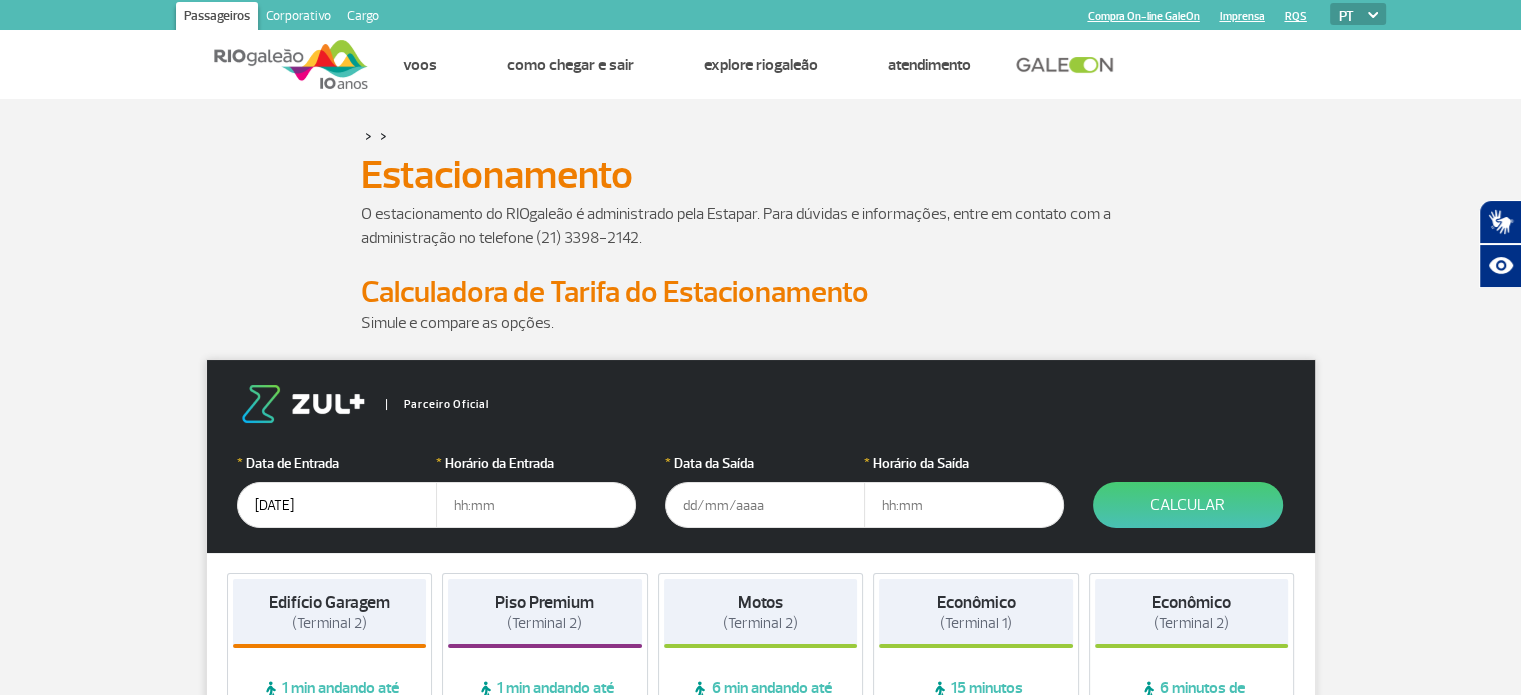 click at bounding box center [536, 505] 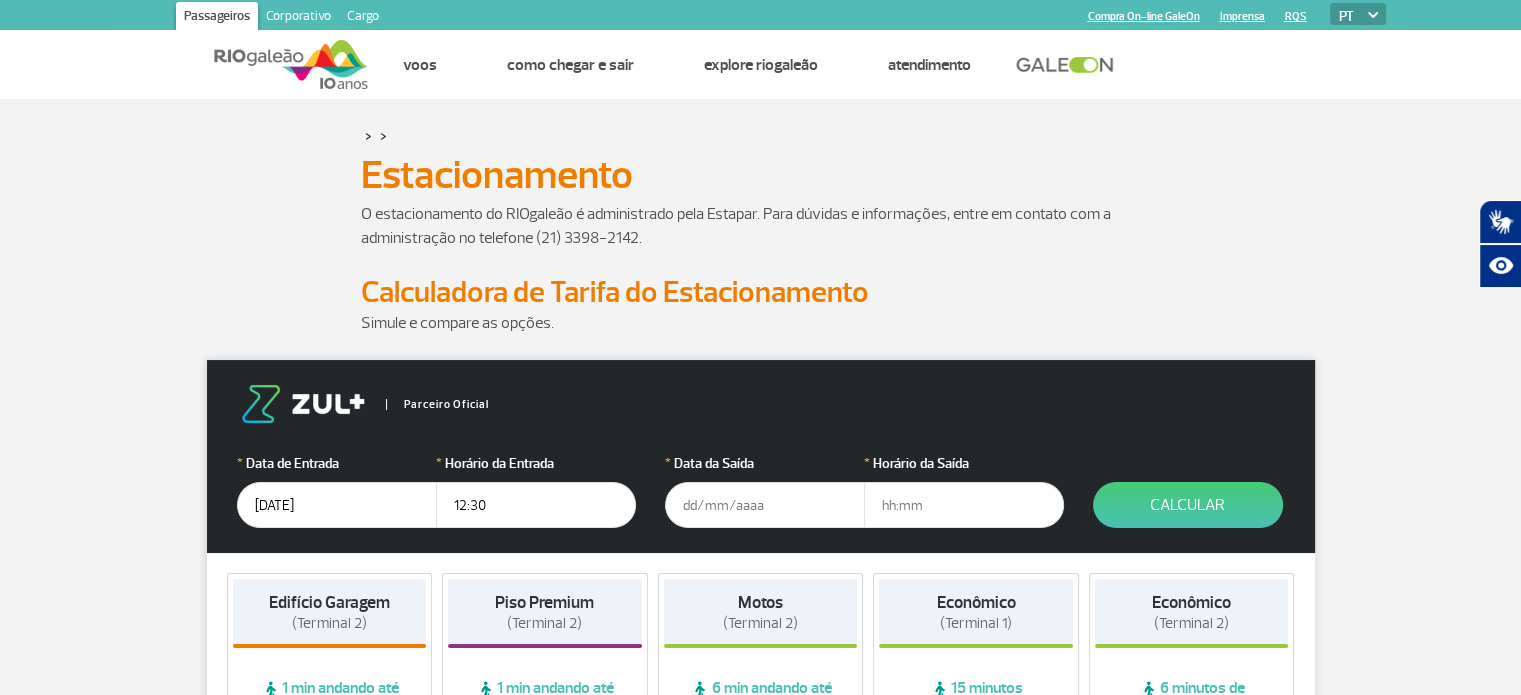 type on "12:30" 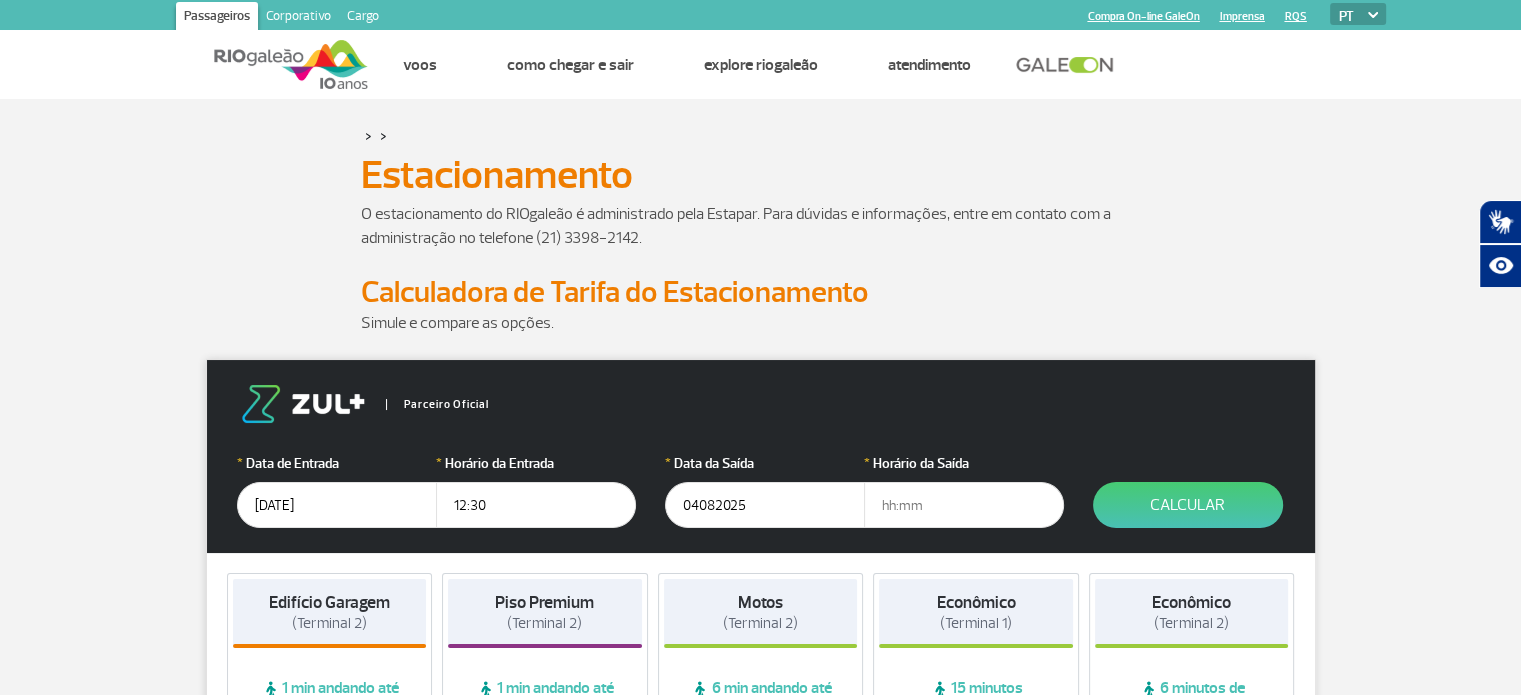 type on "[DATE]" 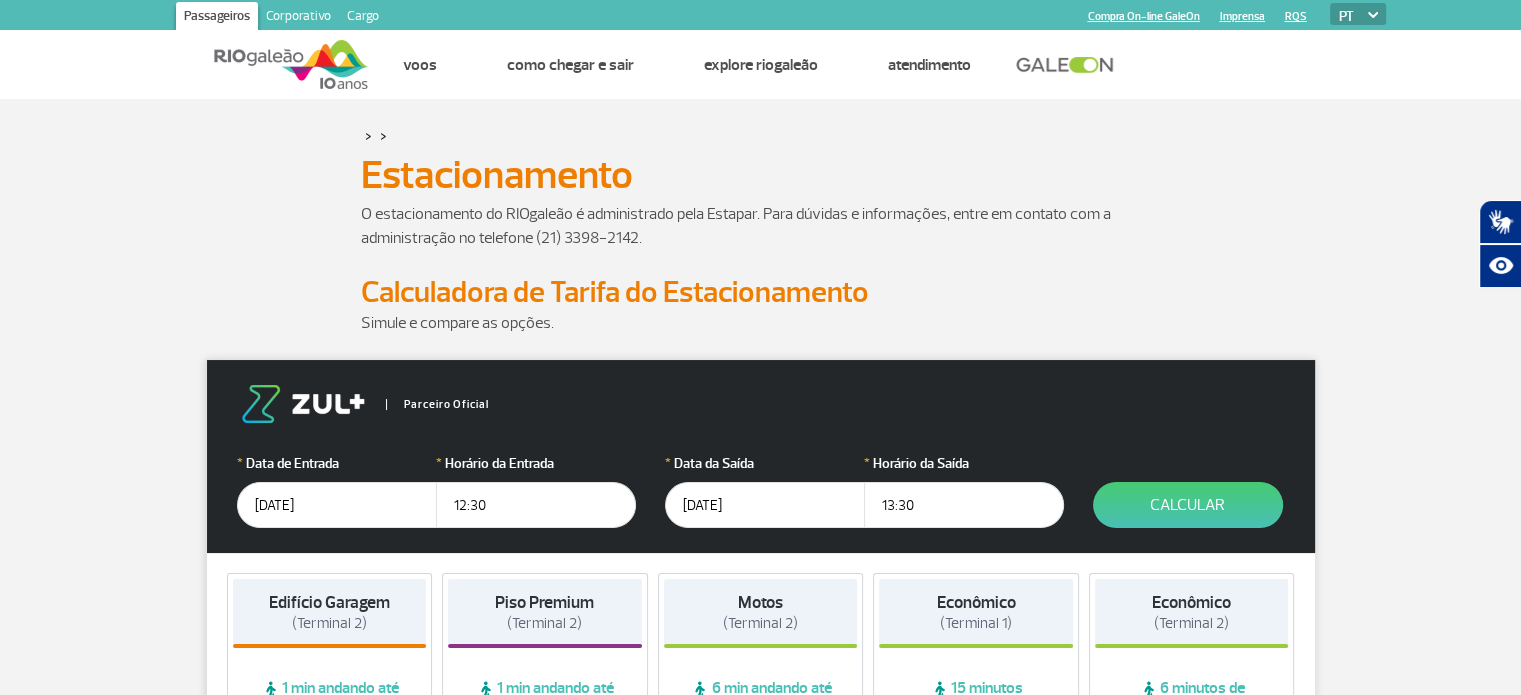 type on "13:30" 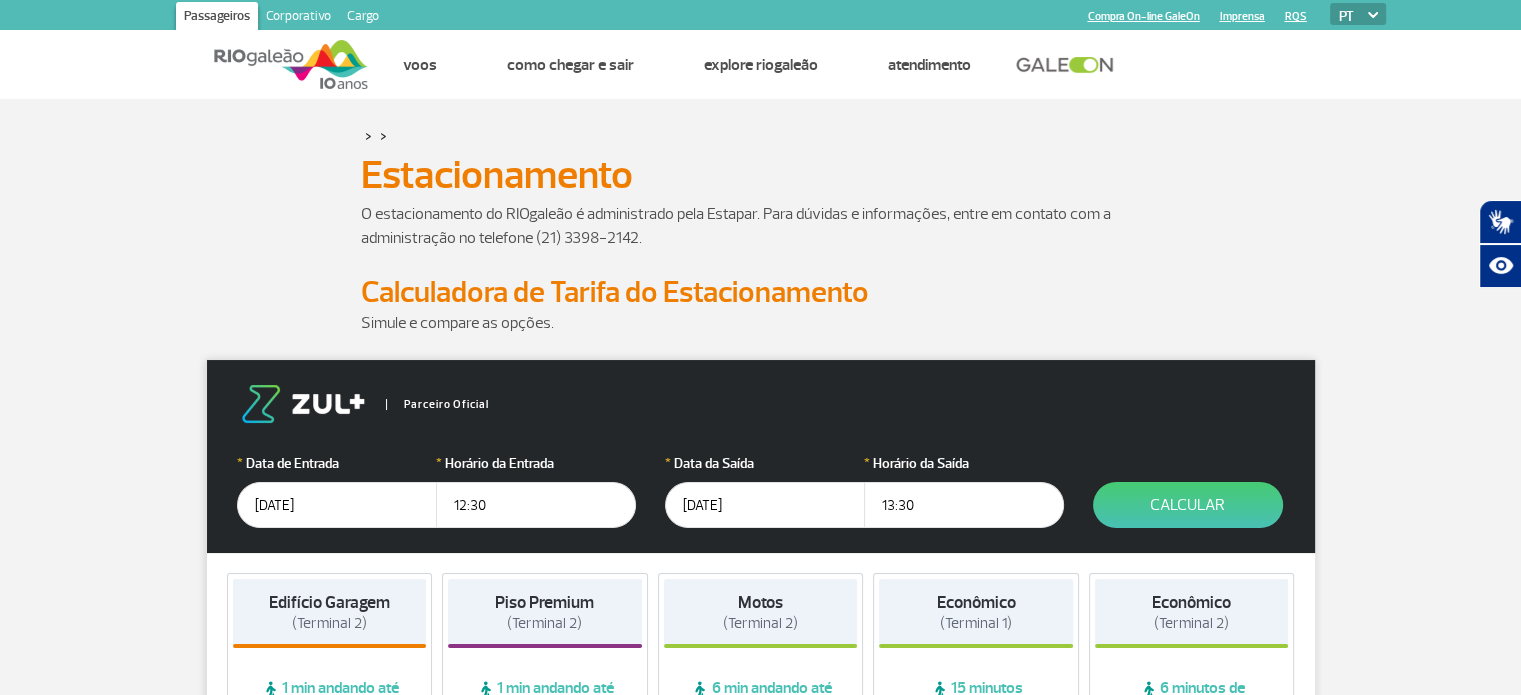 type 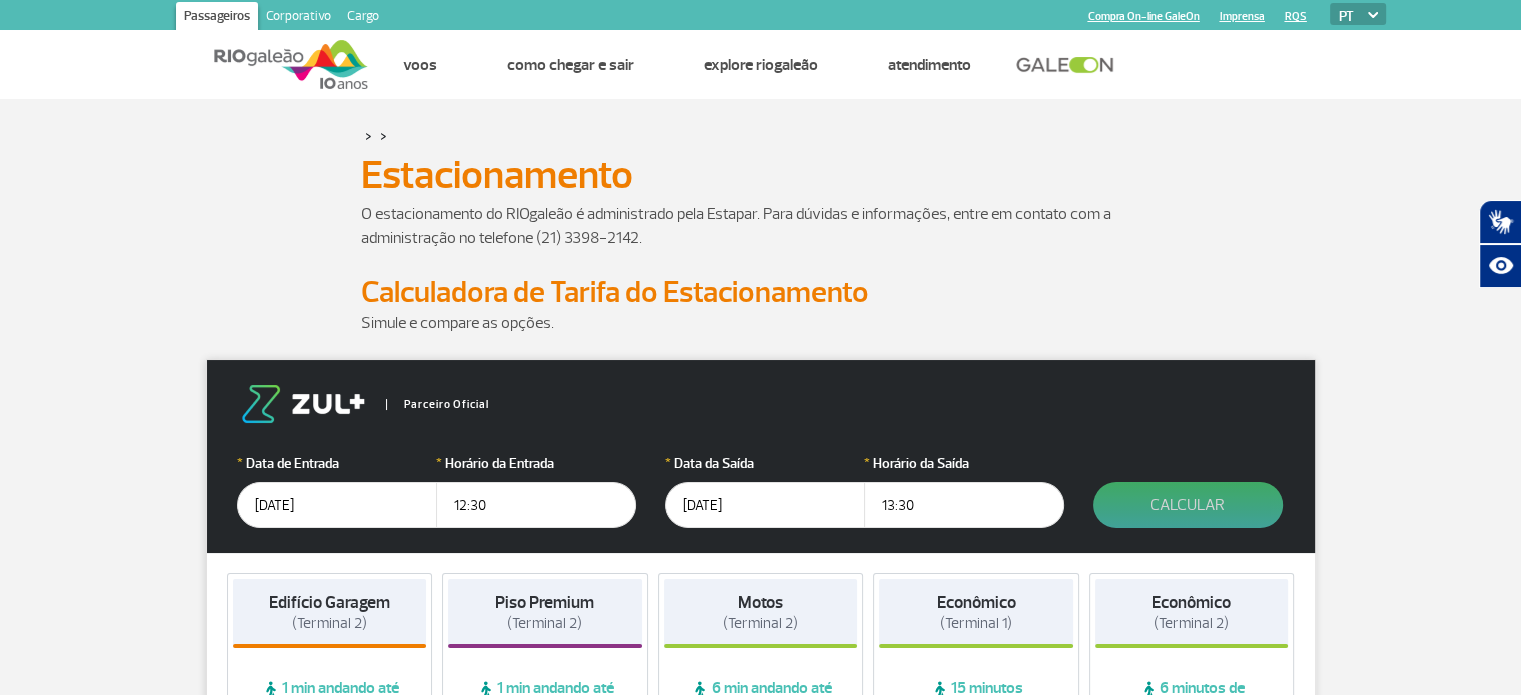 click on "Calcular" at bounding box center (1188, 505) 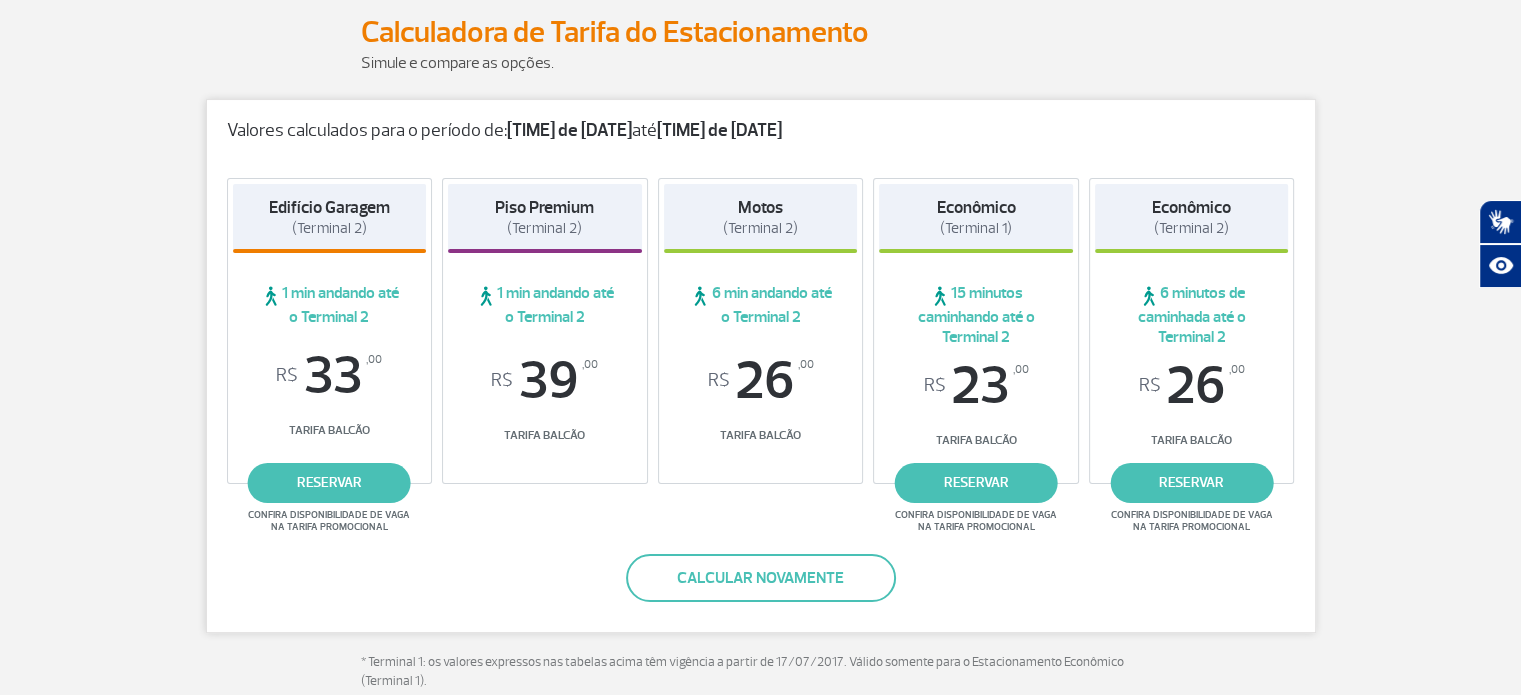 scroll, scrollTop: 315, scrollLeft: 0, axis: vertical 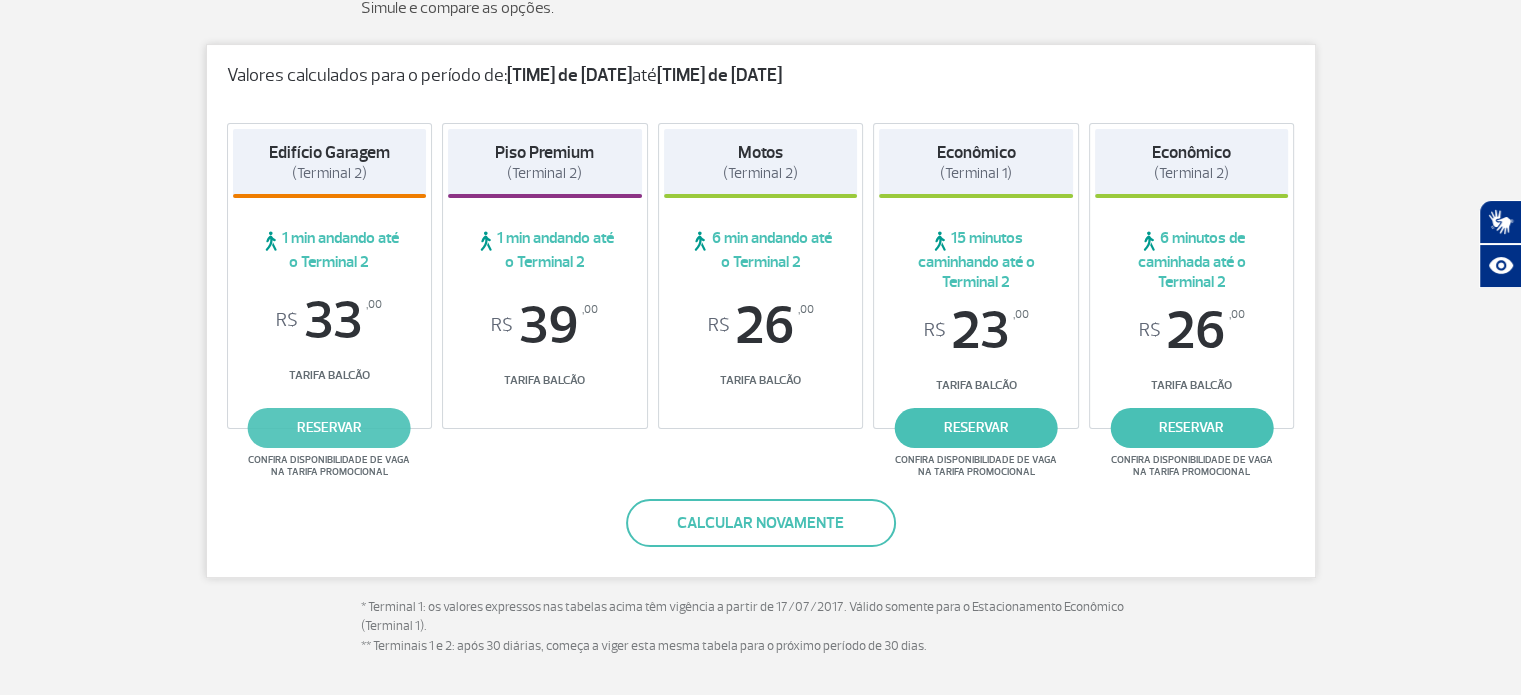 click on "reservar" at bounding box center (329, 428) 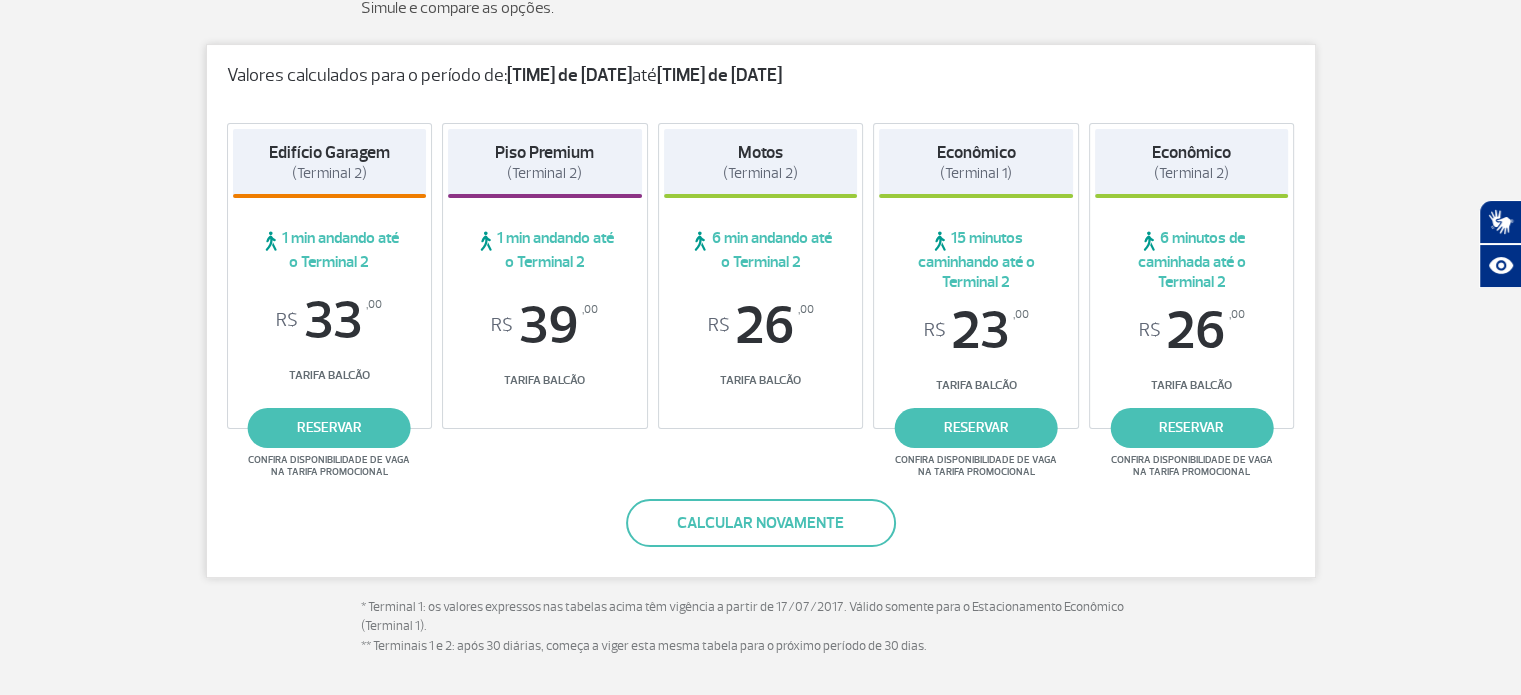 click on "(Terminal 2)" at bounding box center (544, 173) 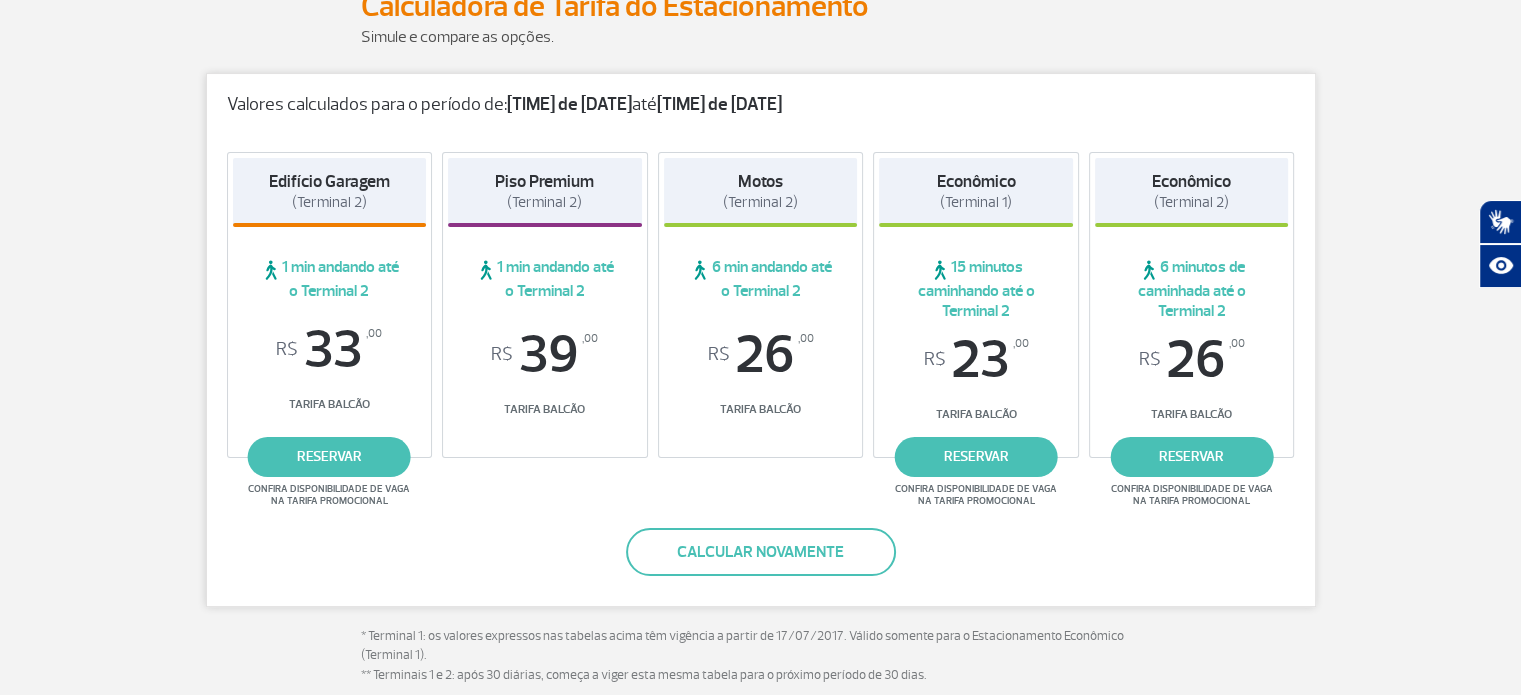 scroll, scrollTop: 287, scrollLeft: 0, axis: vertical 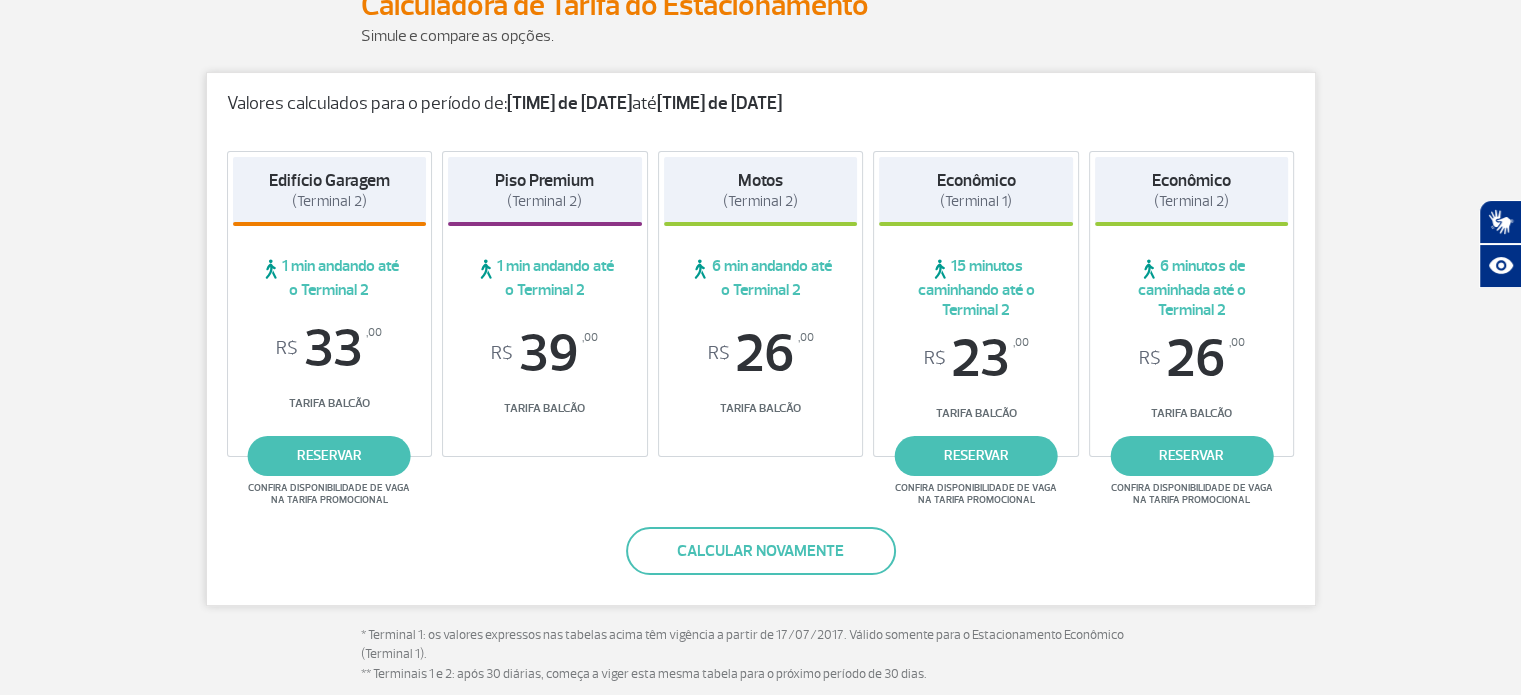 click on "R$  39 ,00" at bounding box center (545, 354) 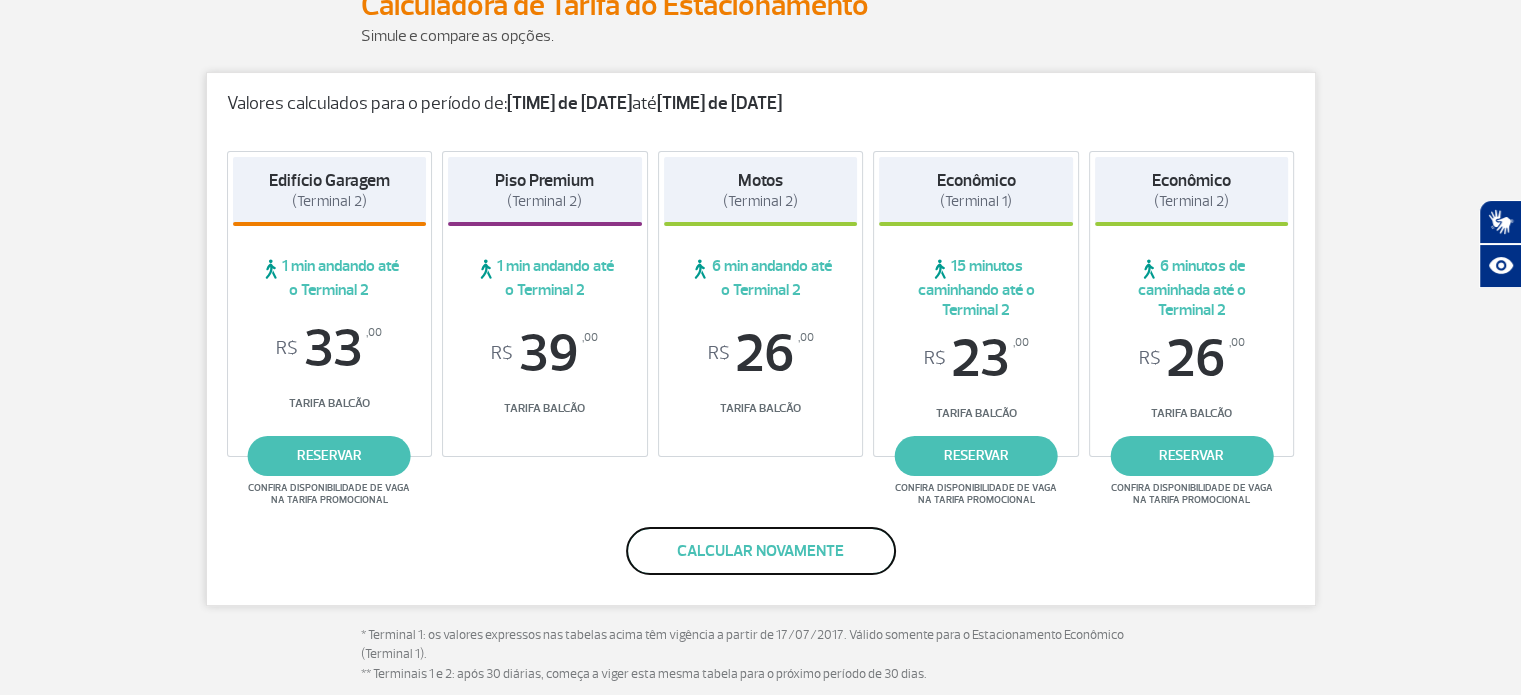 click on "Calcular novamente" at bounding box center [761, 551] 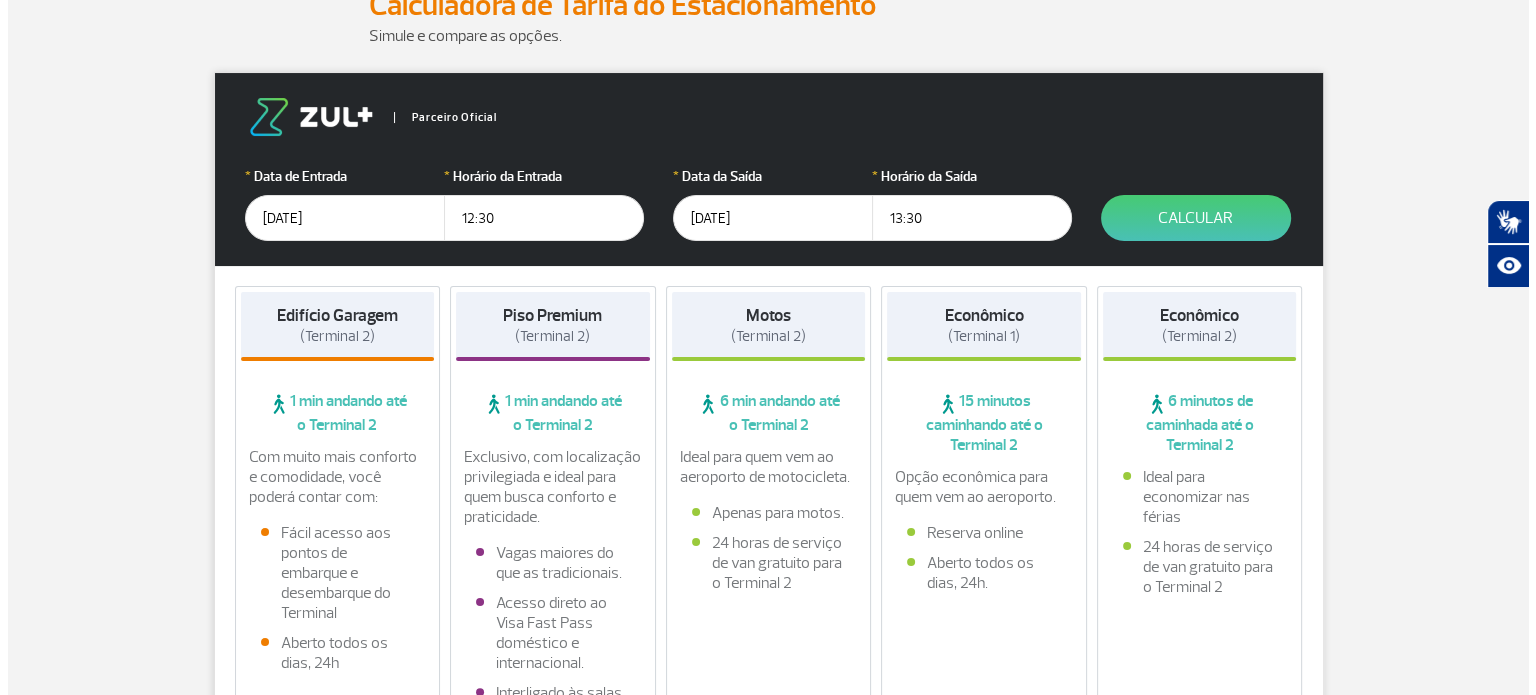 scroll, scrollTop: 670, scrollLeft: 0, axis: vertical 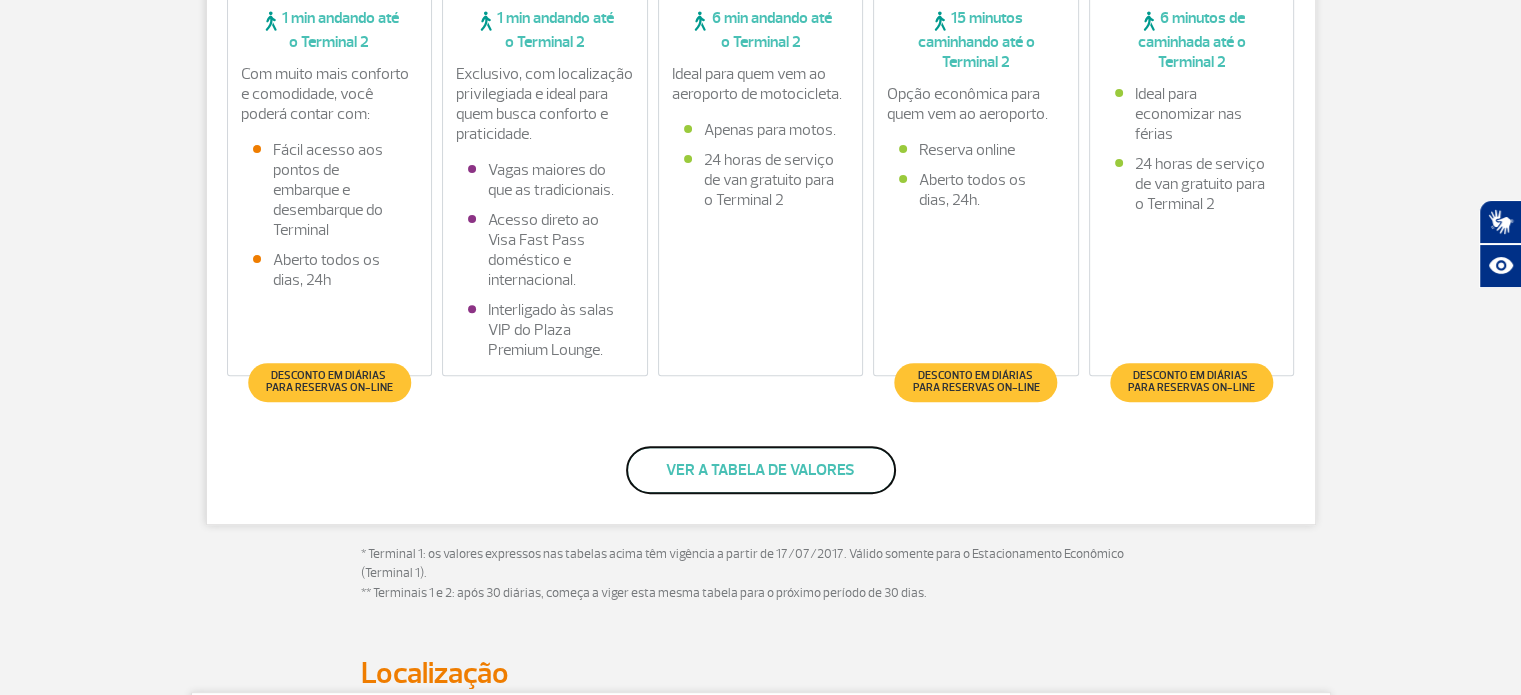 click on "Ver a tabela de valores" at bounding box center (761, 470) 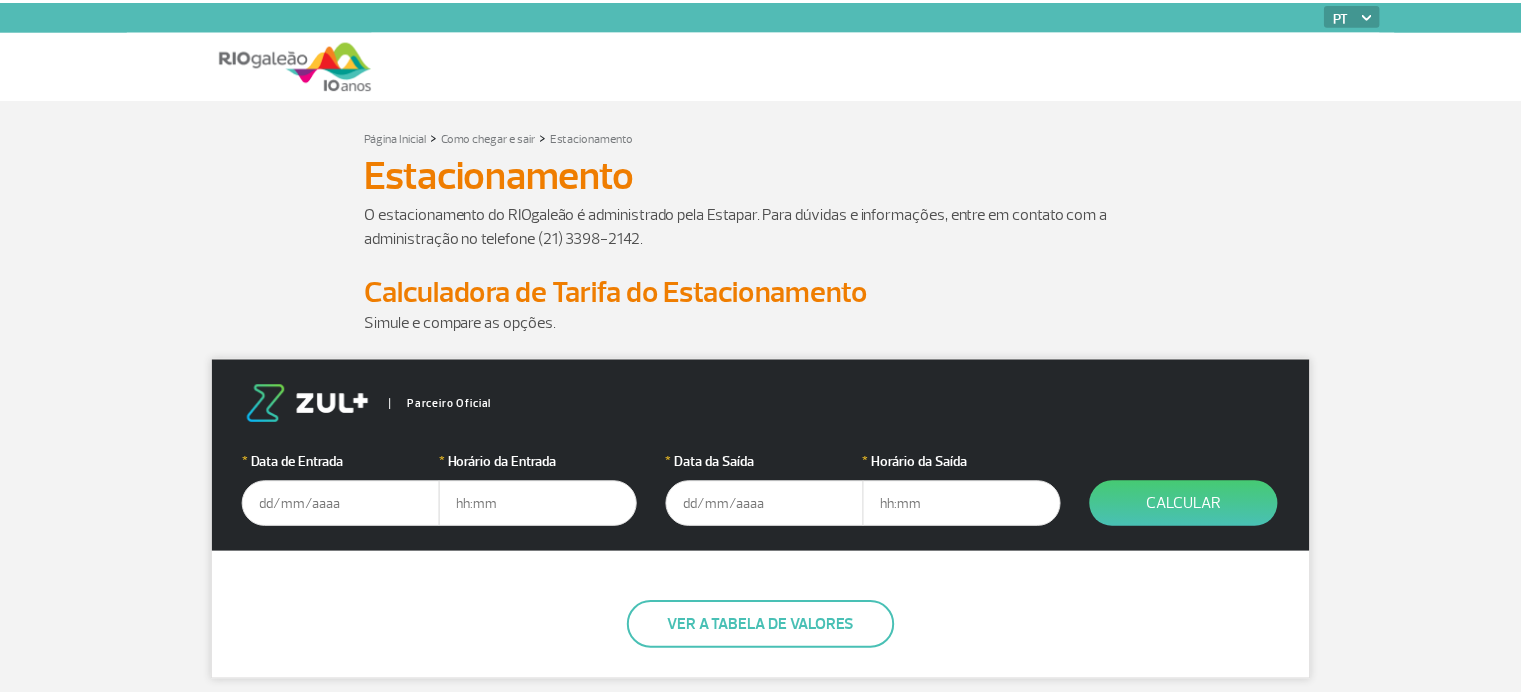 scroll, scrollTop: 0, scrollLeft: 0, axis: both 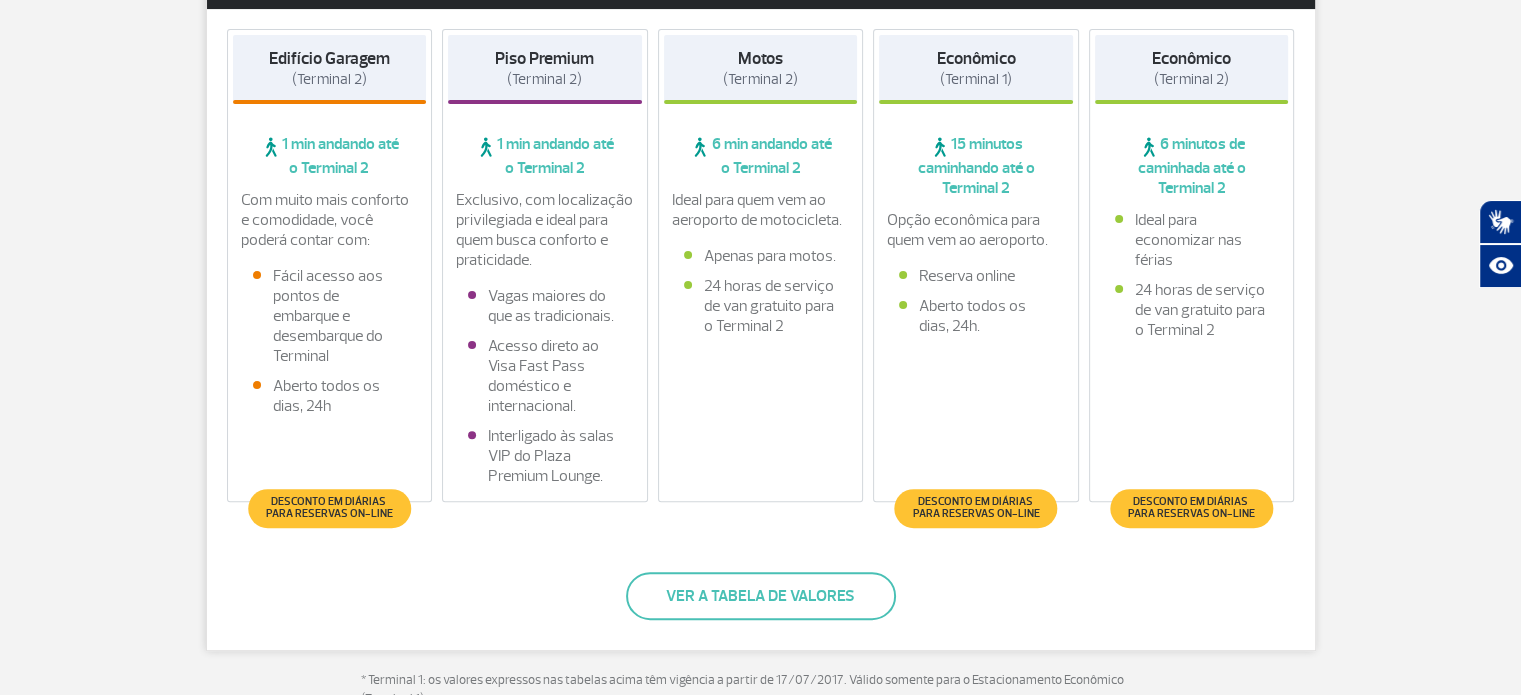click on "Desconto em diárias para reservas on-line" at bounding box center (329, 508) 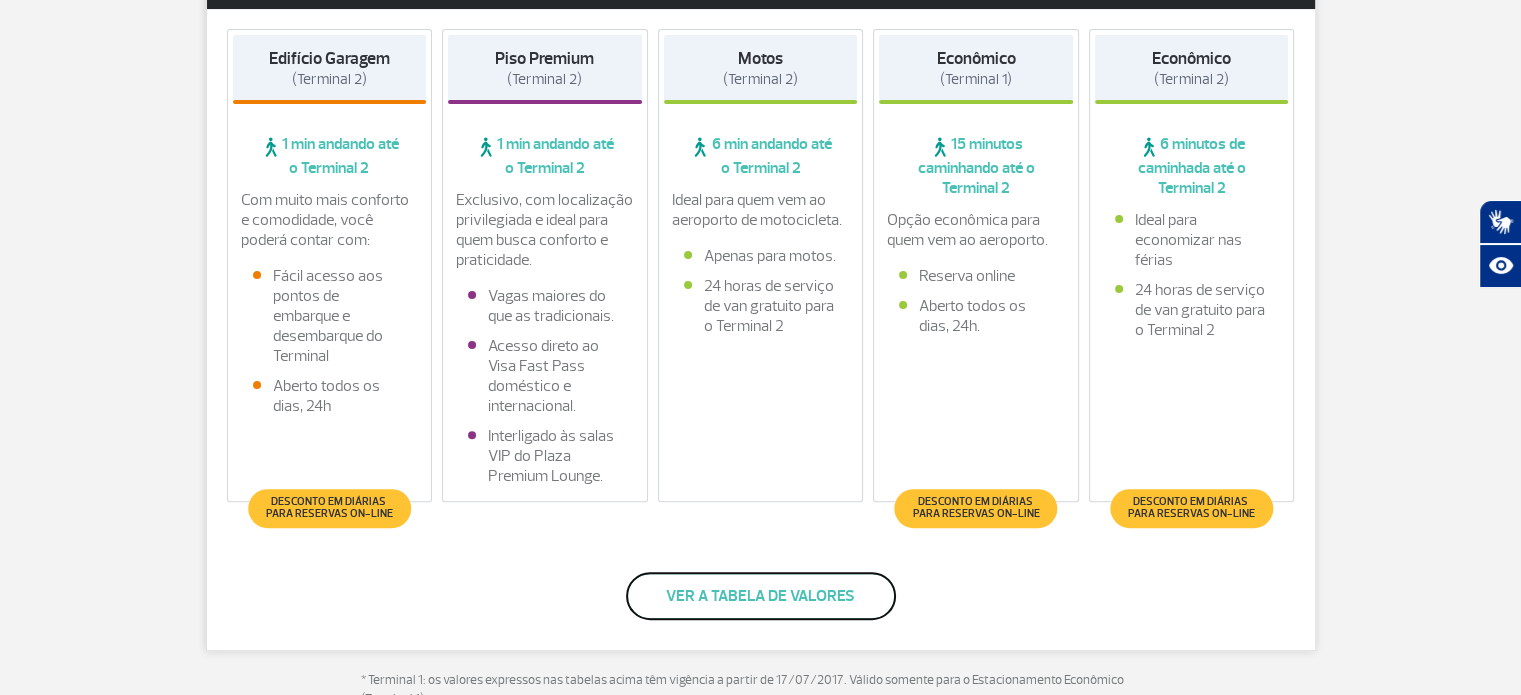 click on "Ver a tabela de valores" at bounding box center (761, 596) 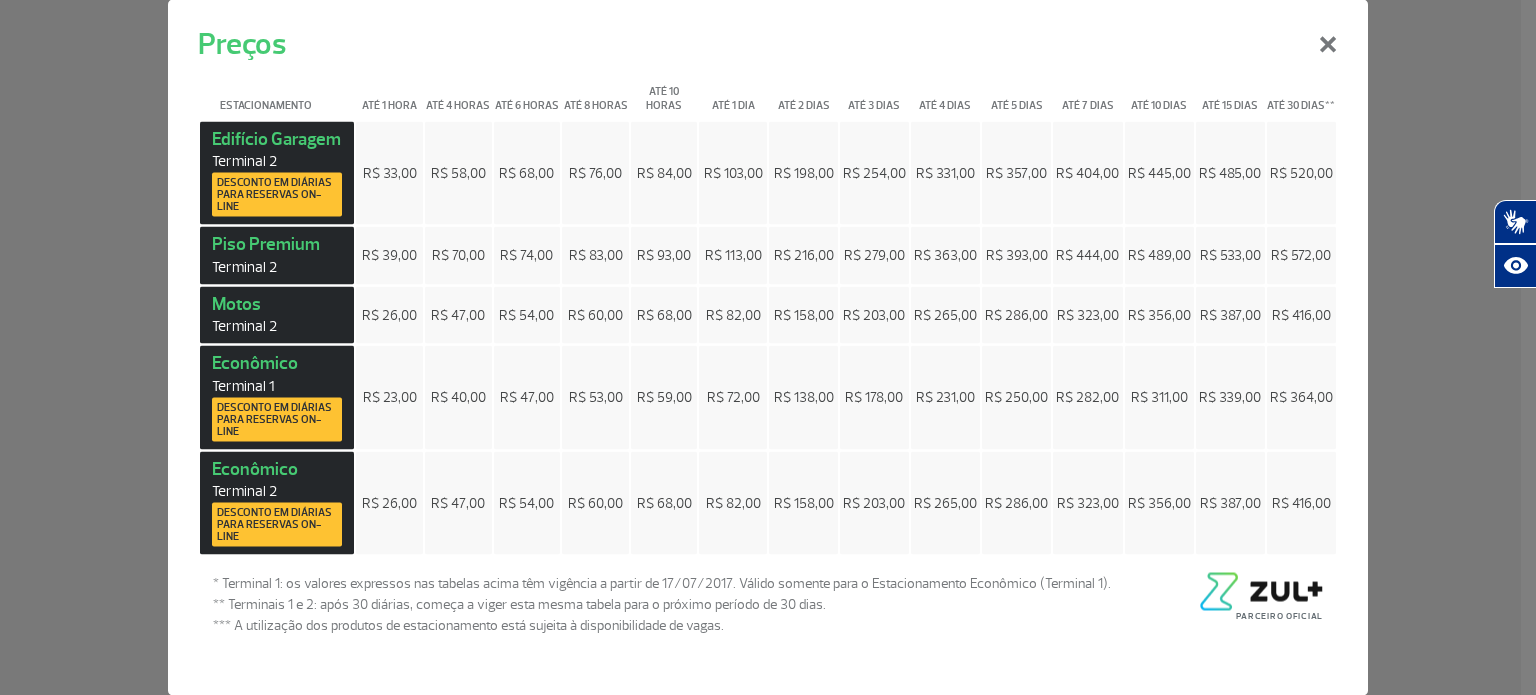 click on "R$ 33,00" at bounding box center (390, 172) 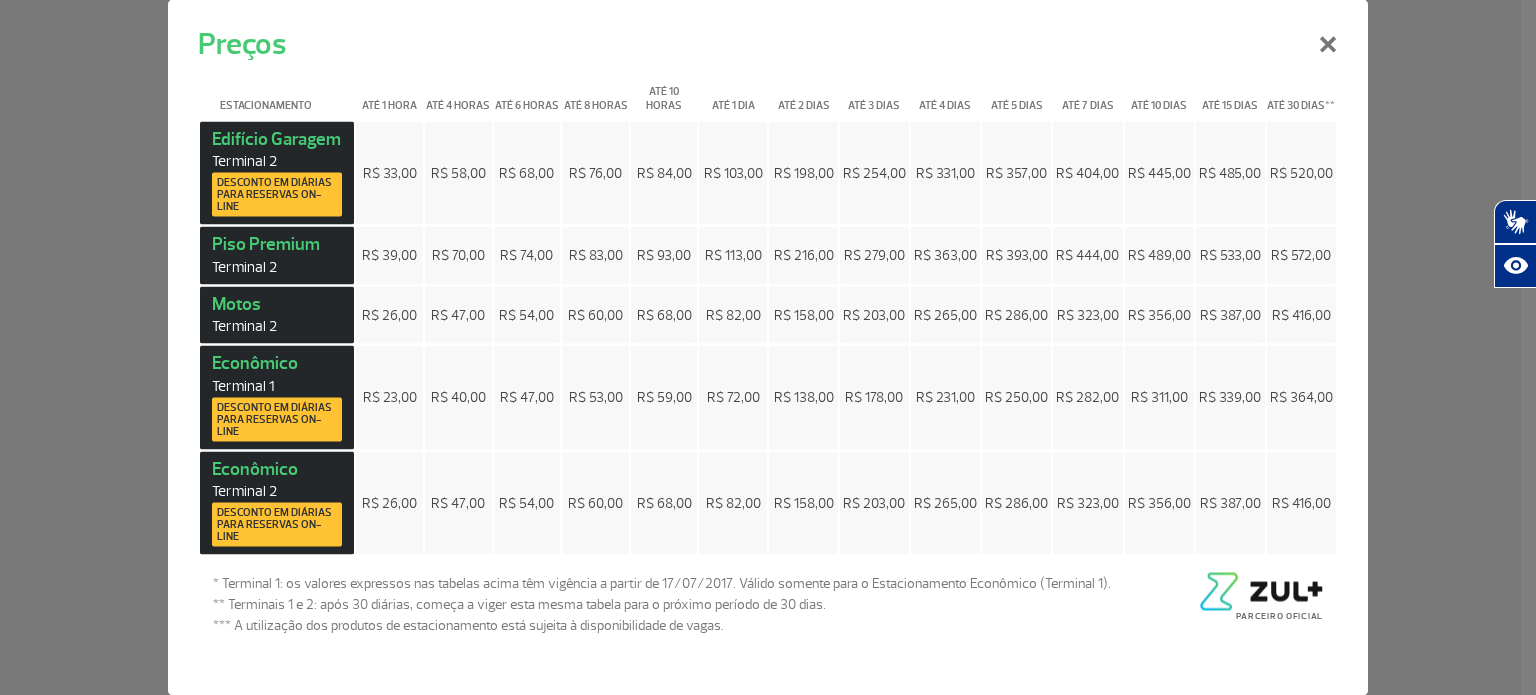 click on "R$ 33,00" at bounding box center (390, 172) 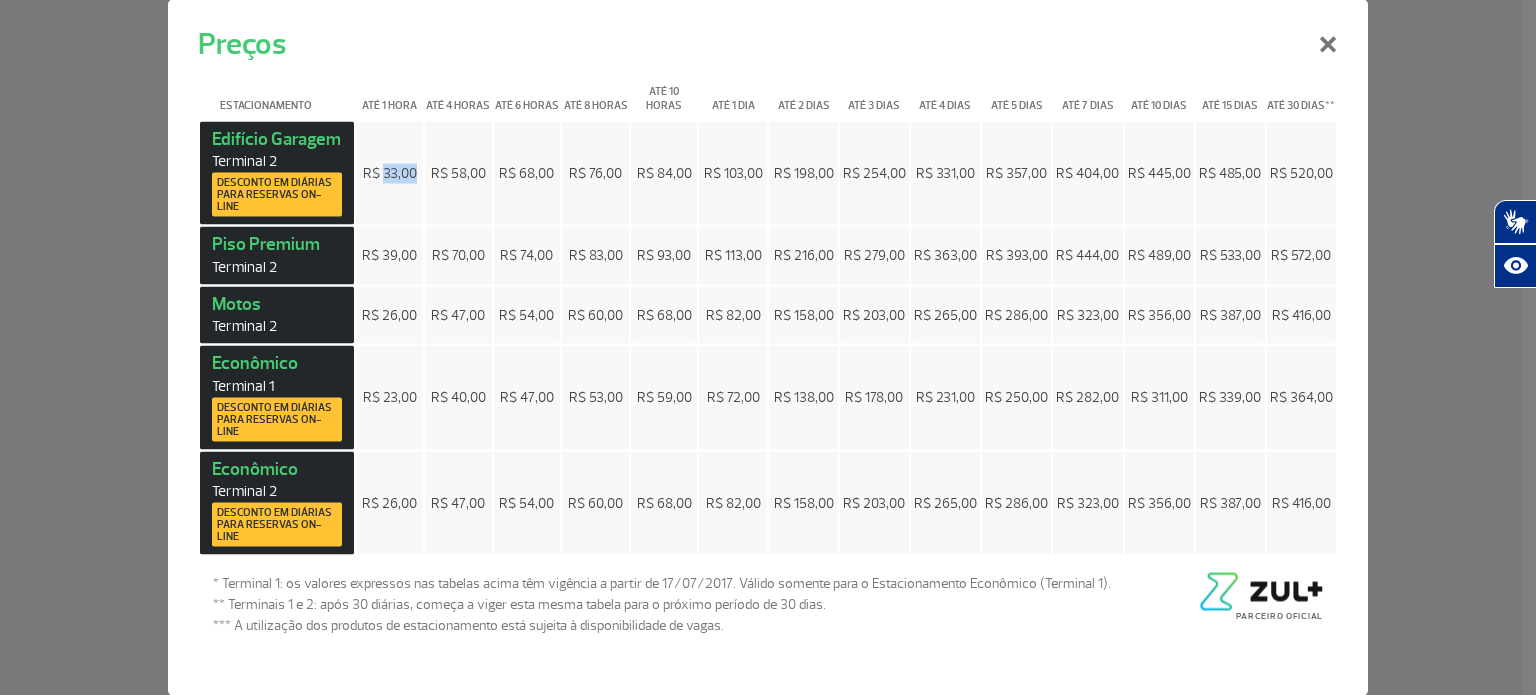 click on "R$ 33,00" at bounding box center (390, 172) 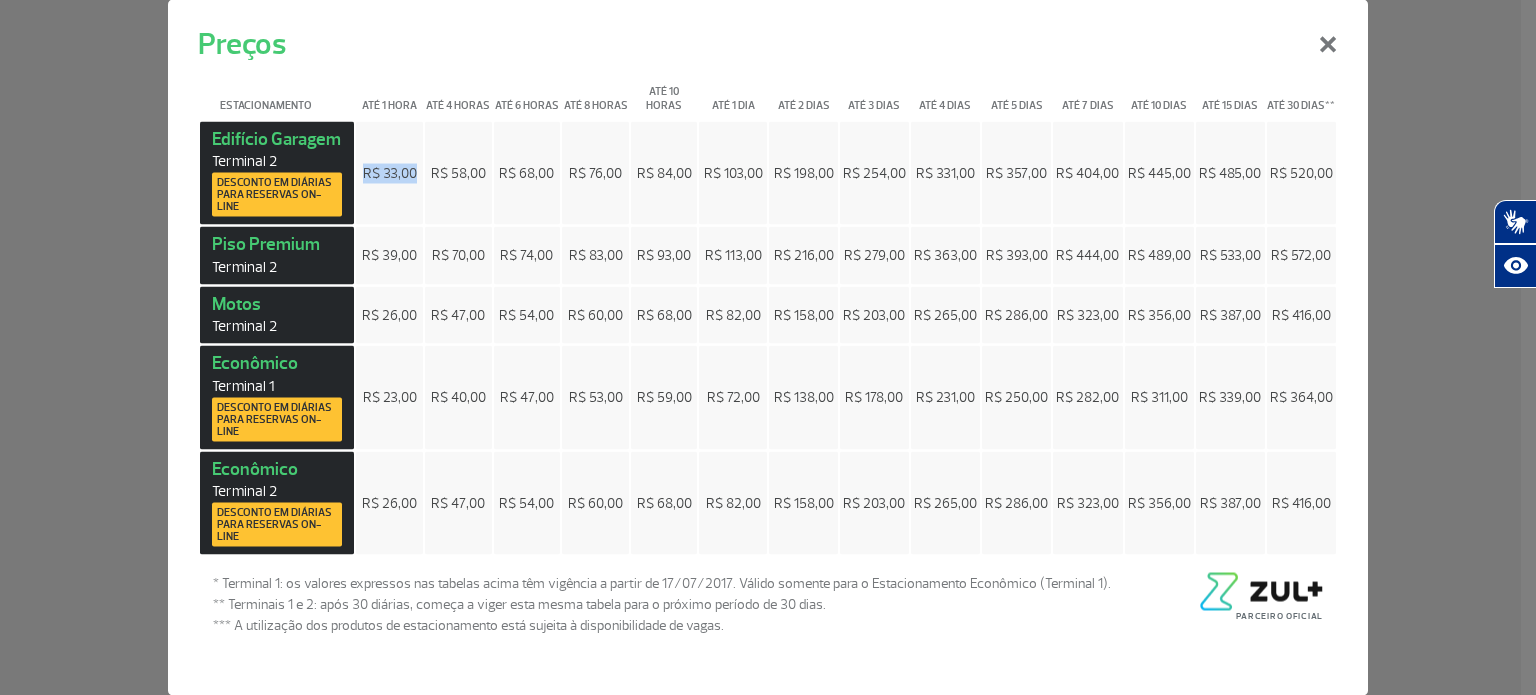 click on "R$ 33,00" at bounding box center [390, 172] 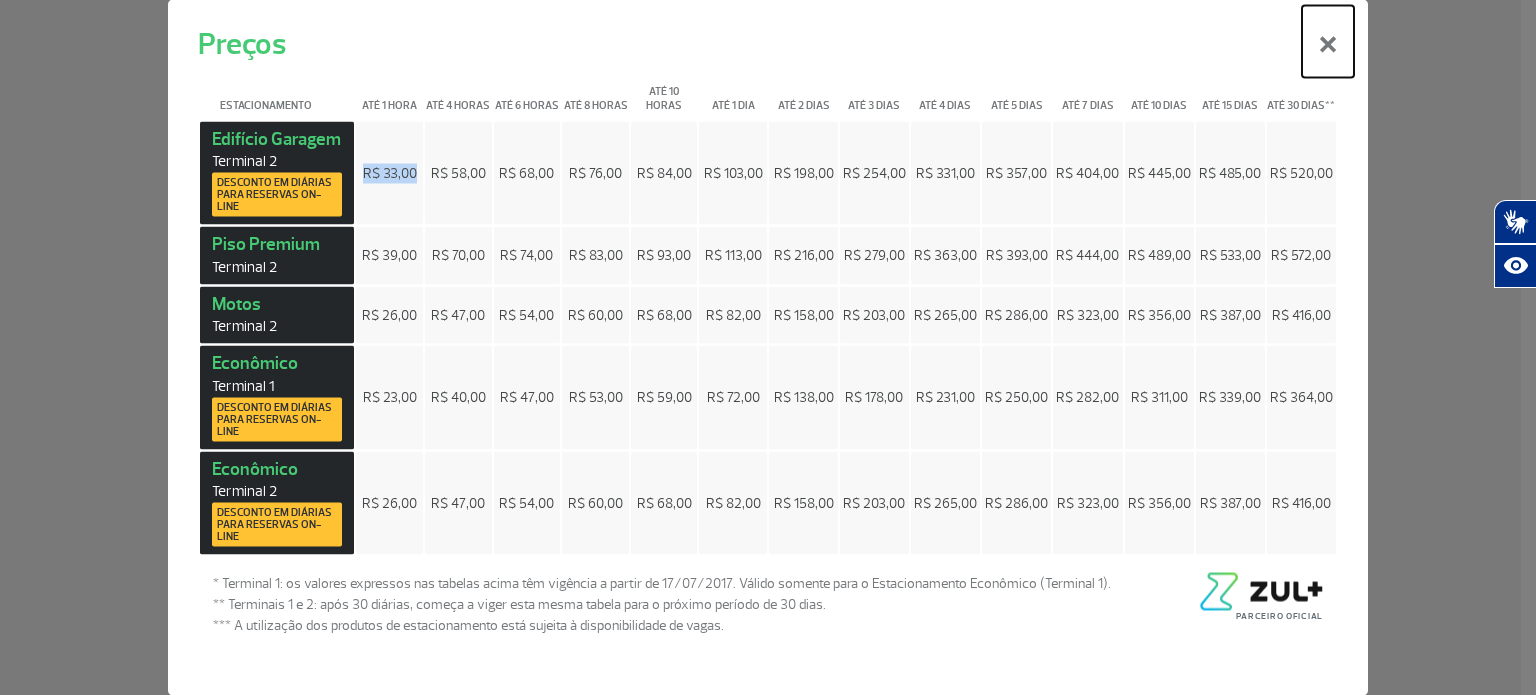 click on "×" at bounding box center (1328, 41) 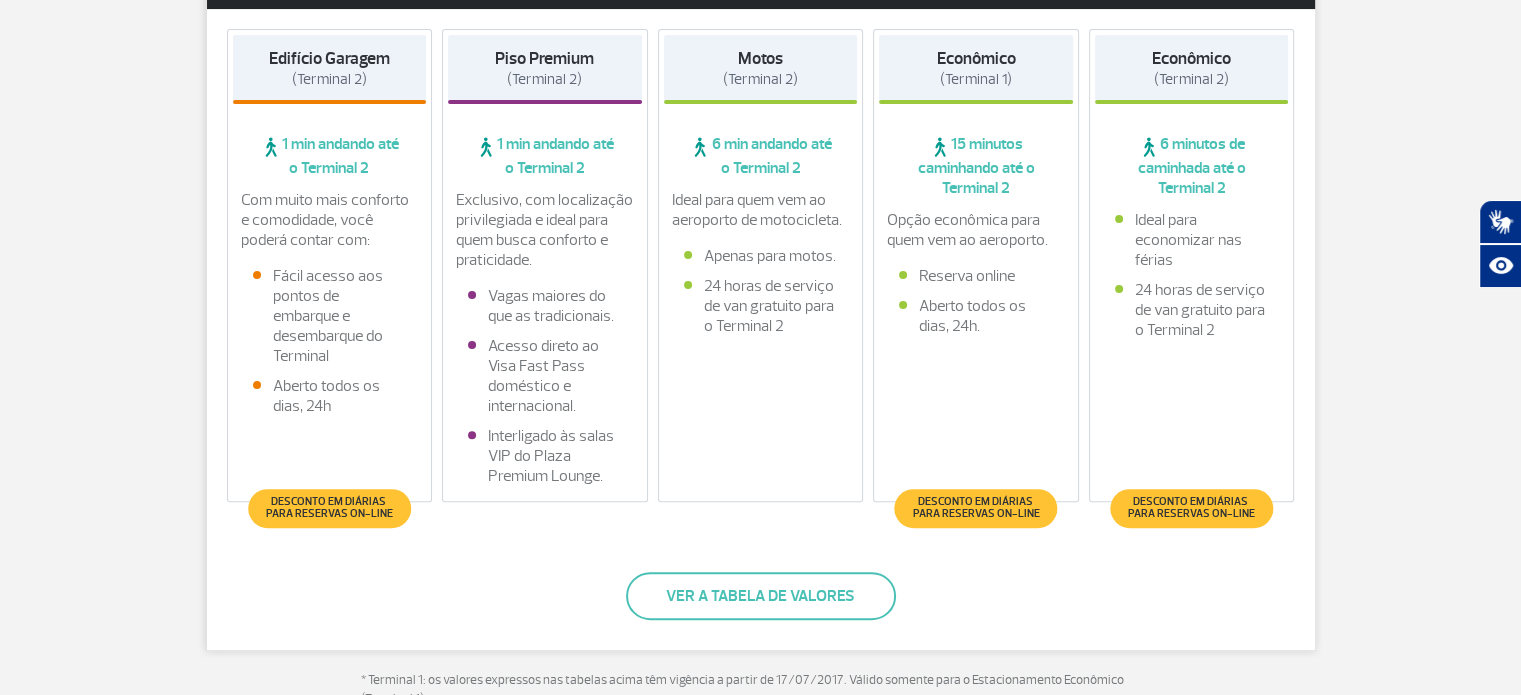 click on "Edifício Garagem" at bounding box center [329, 58] 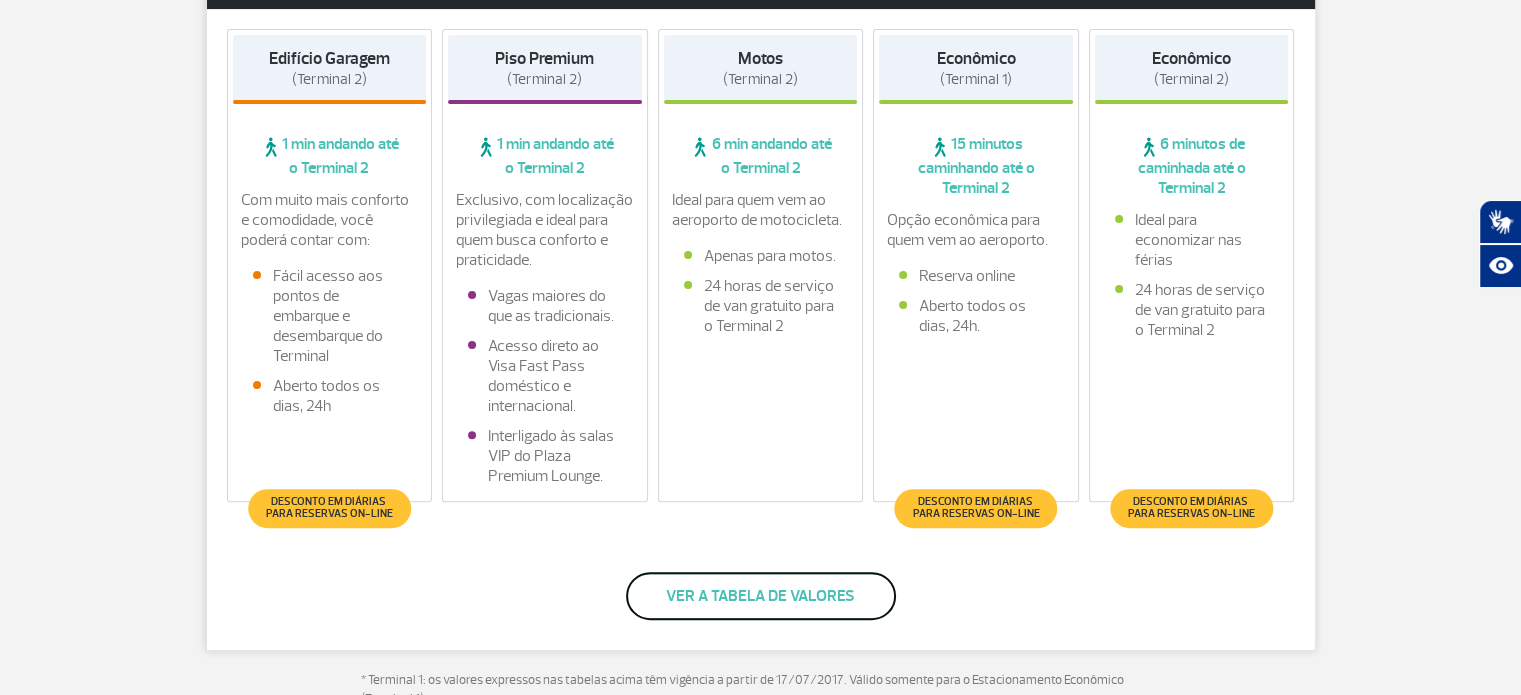 click on "Ver a tabela de valores" at bounding box center (761, 596) 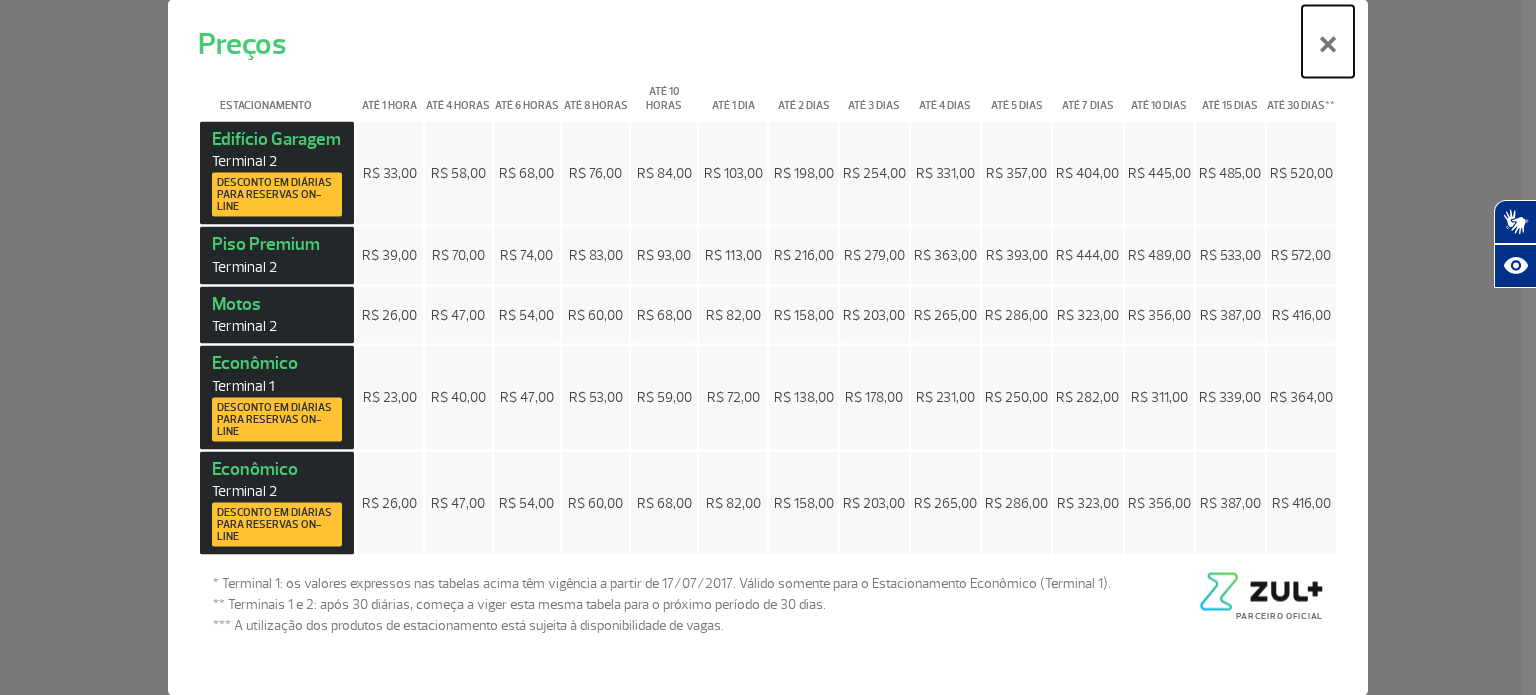 click on "×" at bounding box center [1328, 41] 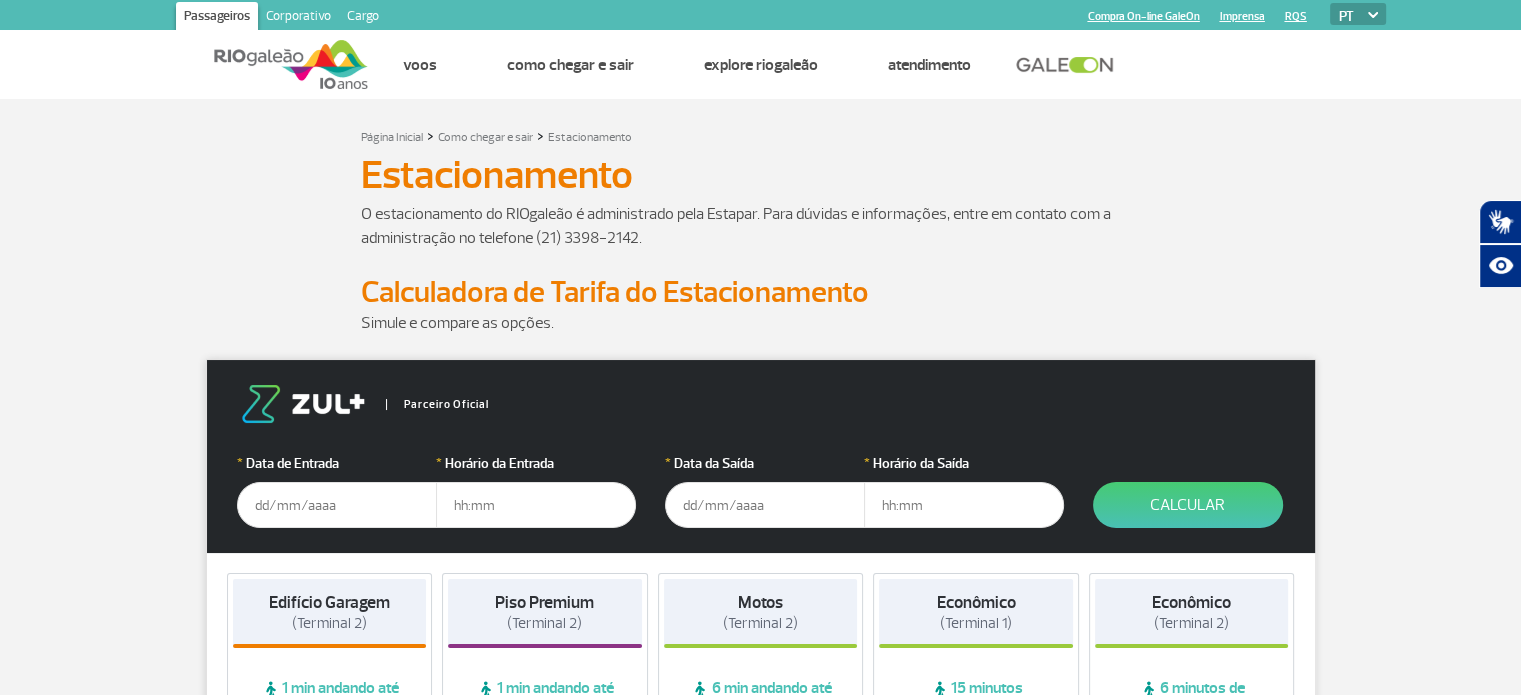 scroll, scrollTop: 43, scrollLeft: 0, axis: vertical 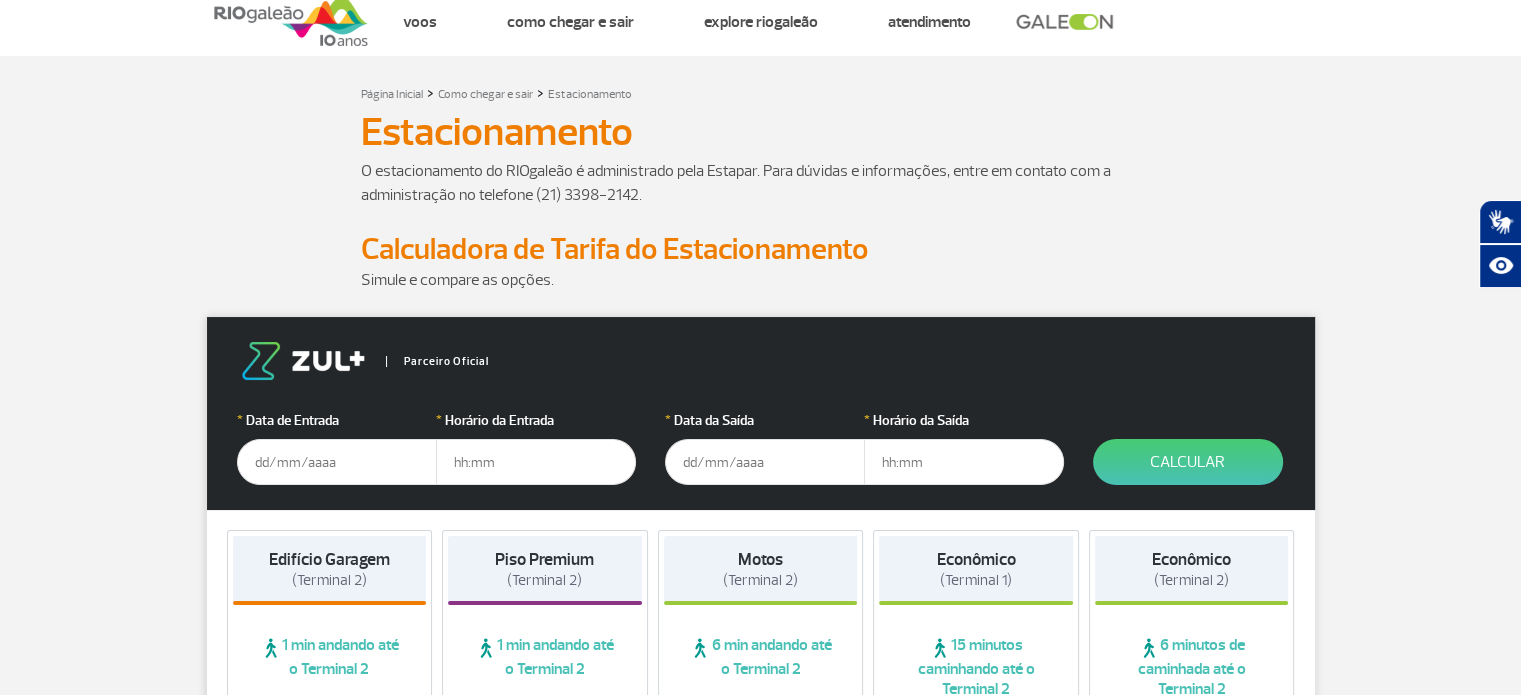click at bounding box center (337, 462) 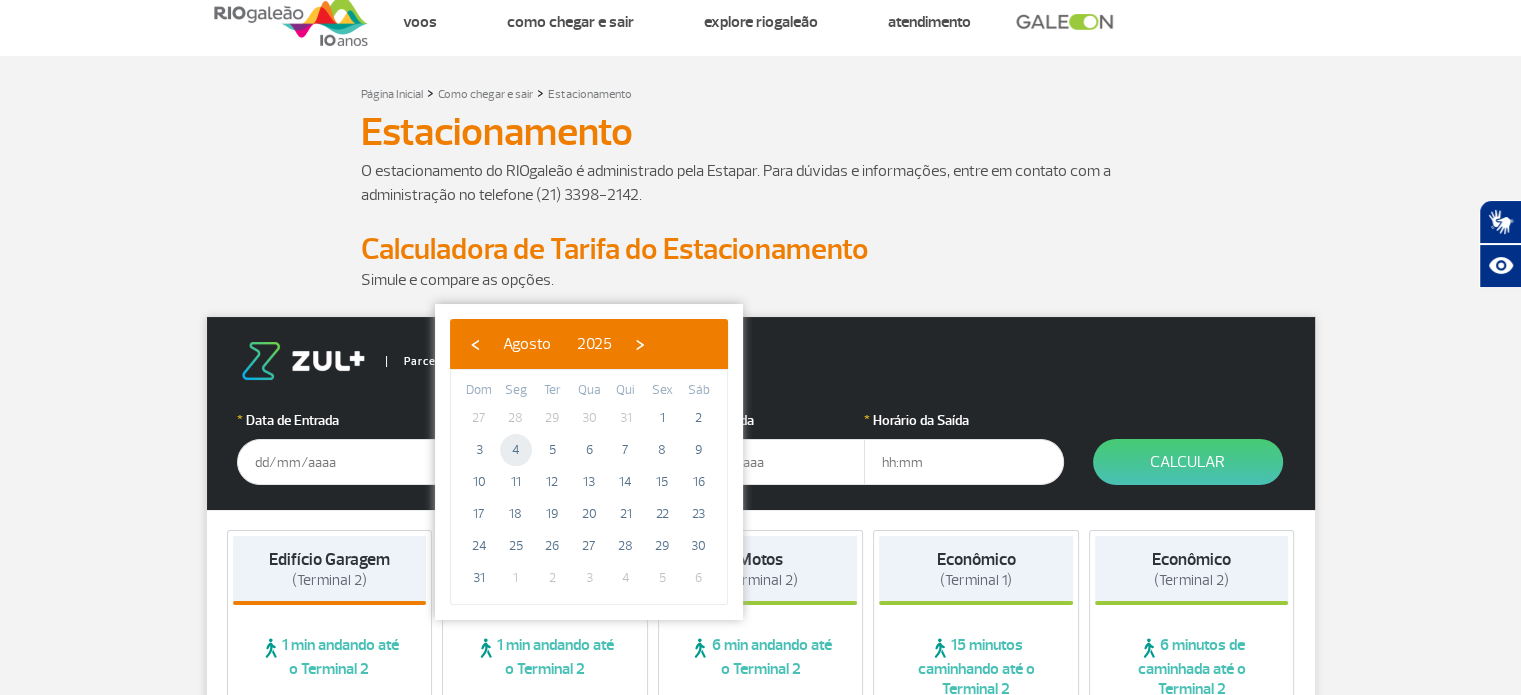 click on "4" 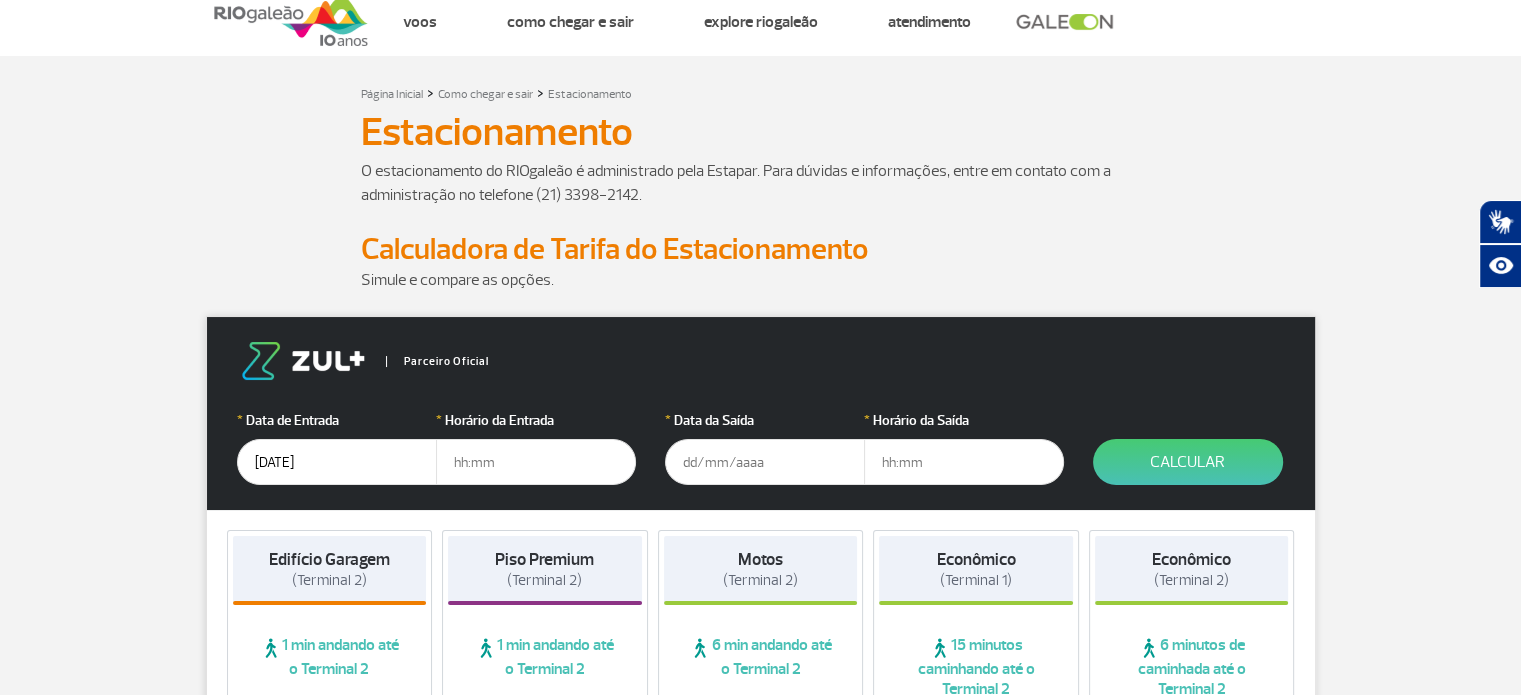click at bounding box center [536, 462] 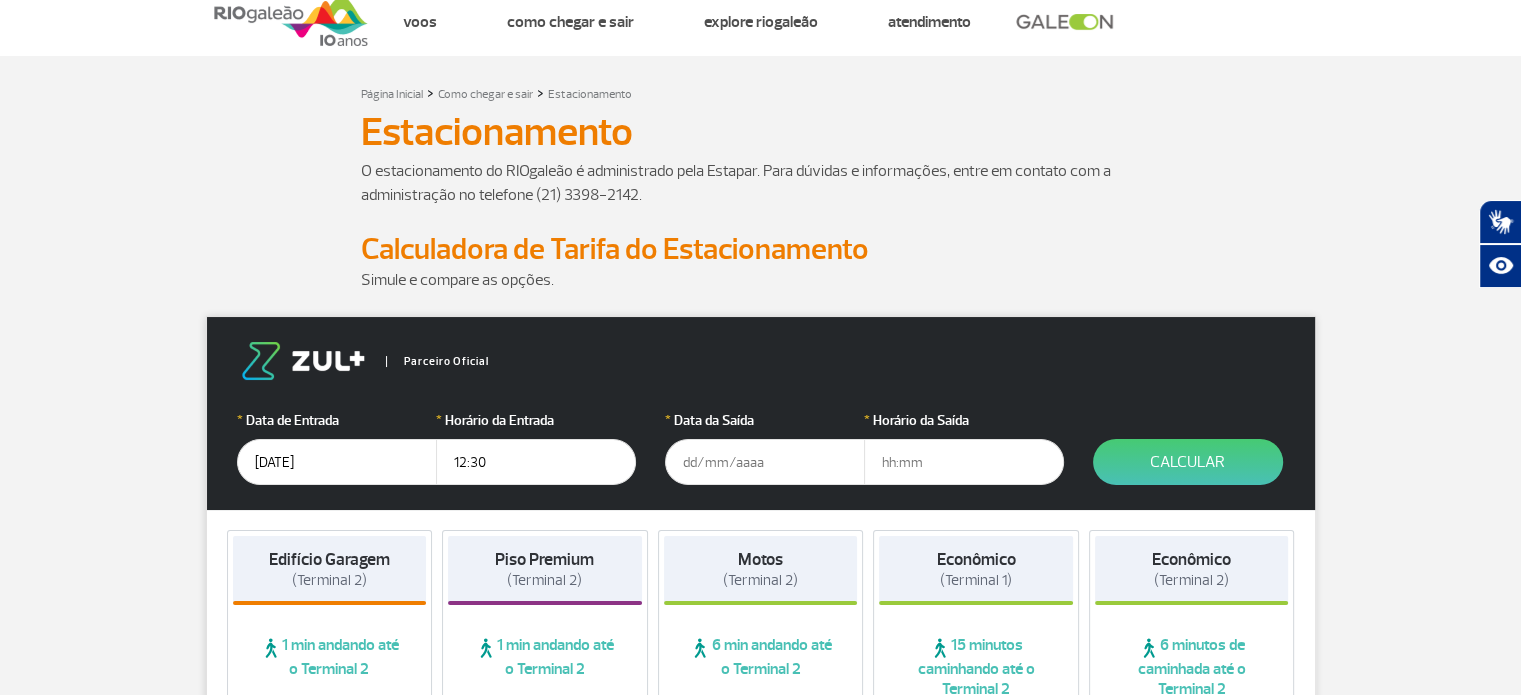 type on "12:30" 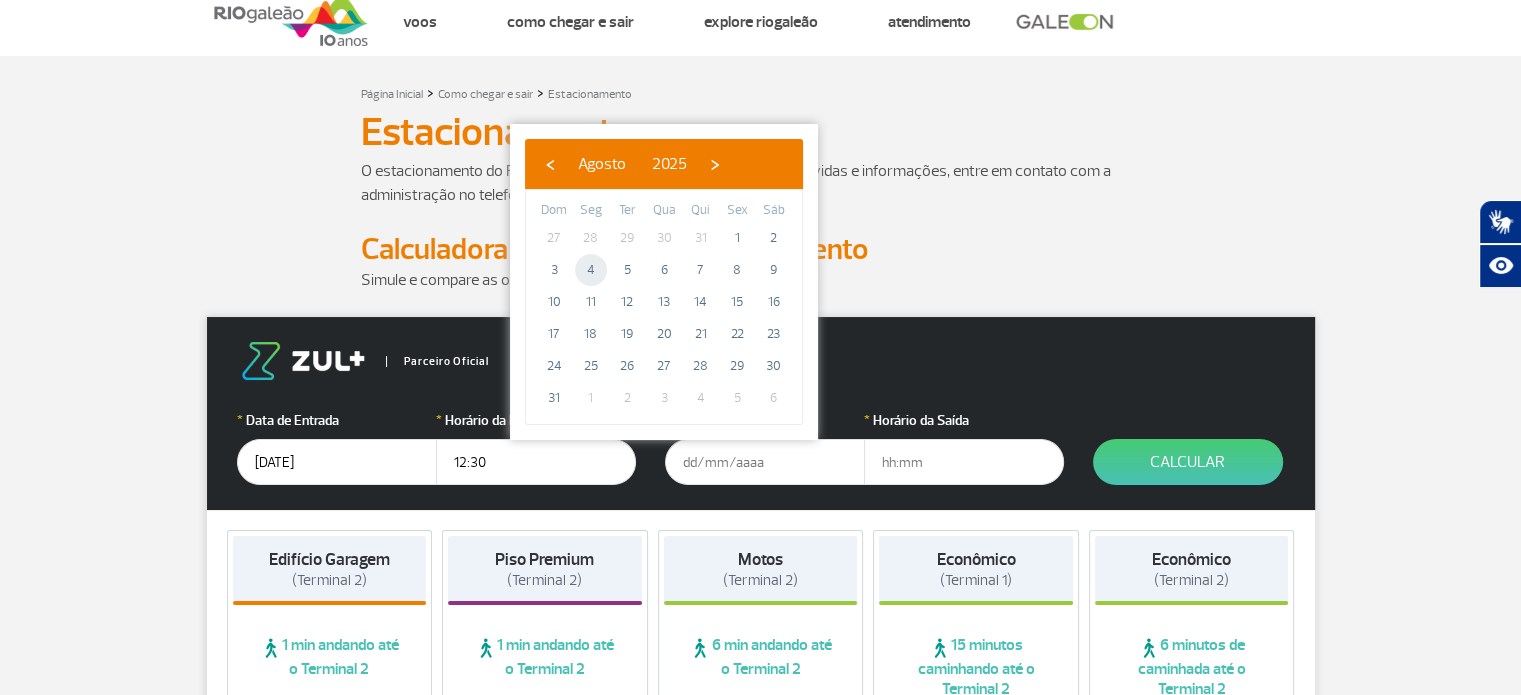 click on "4" 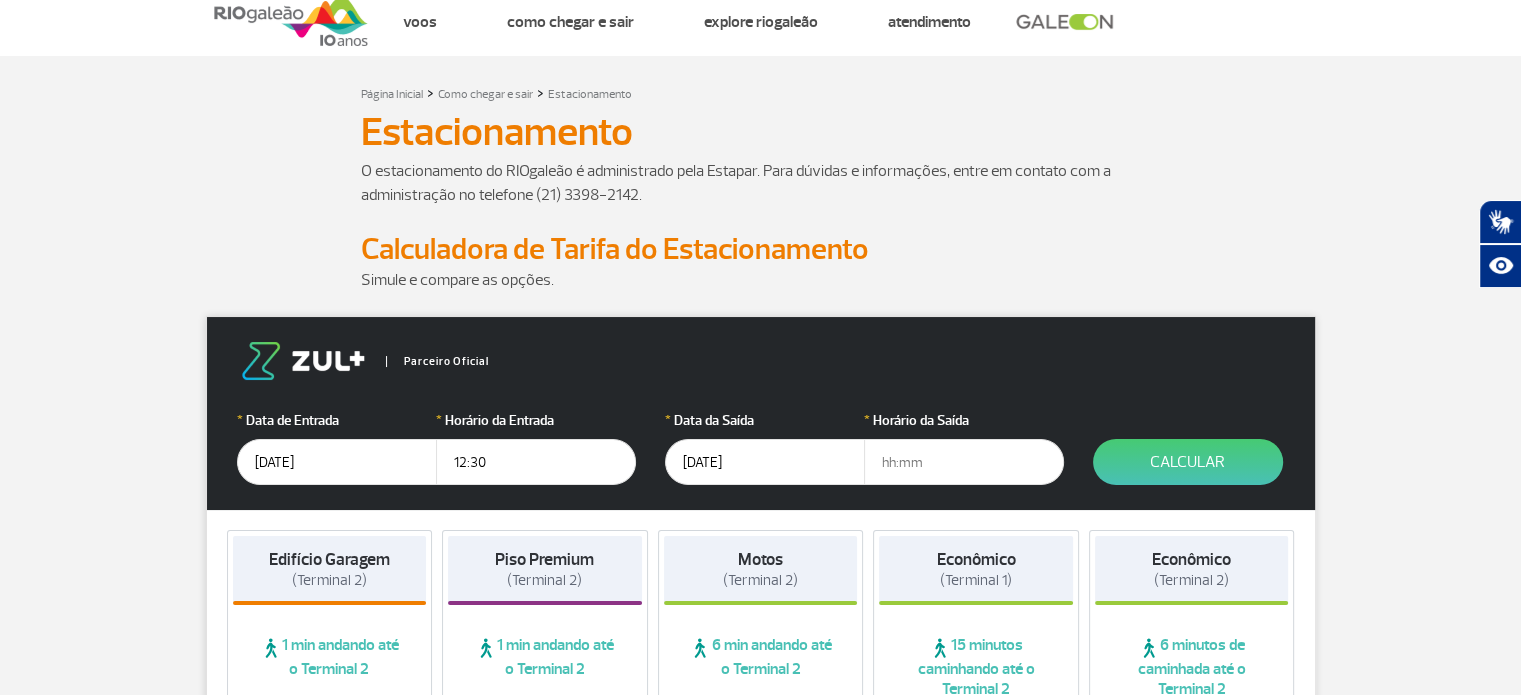 click at bounding box center [964, 462] 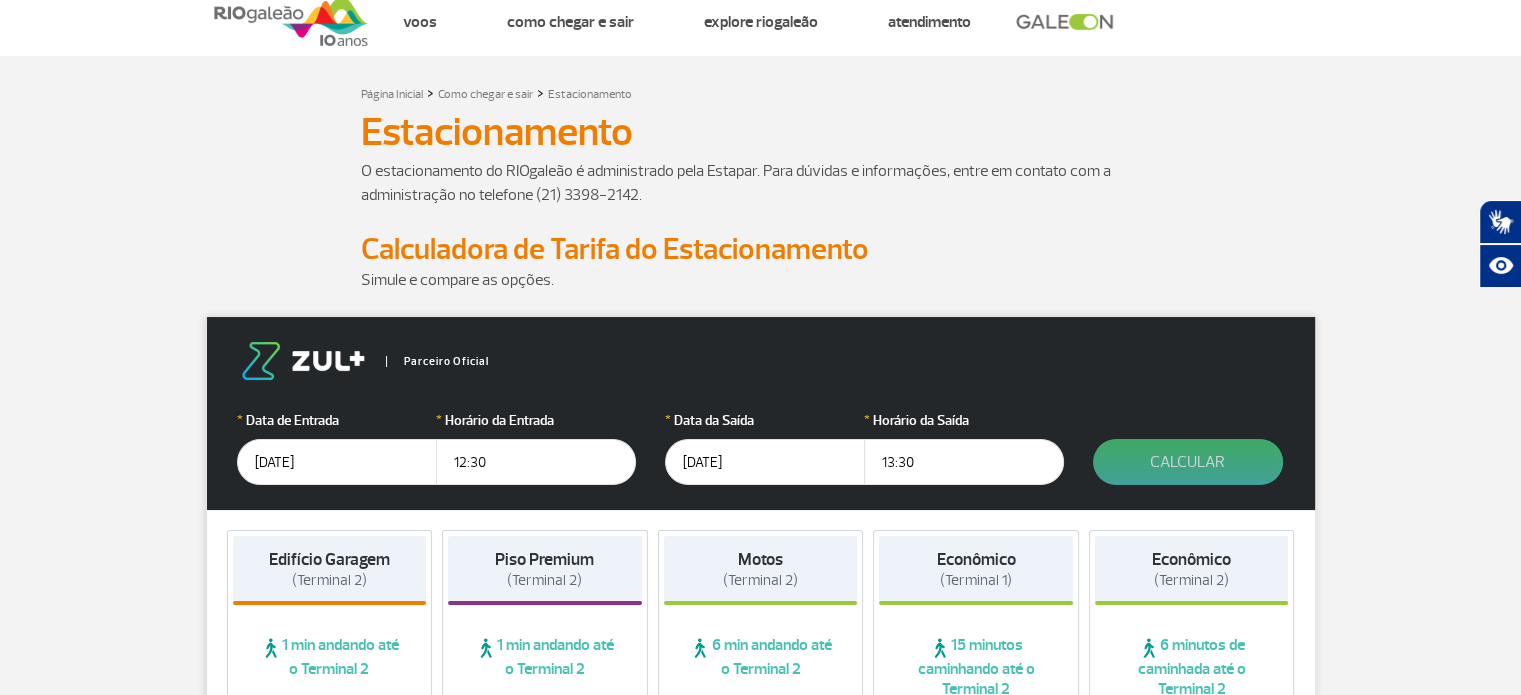 type on "13:30" 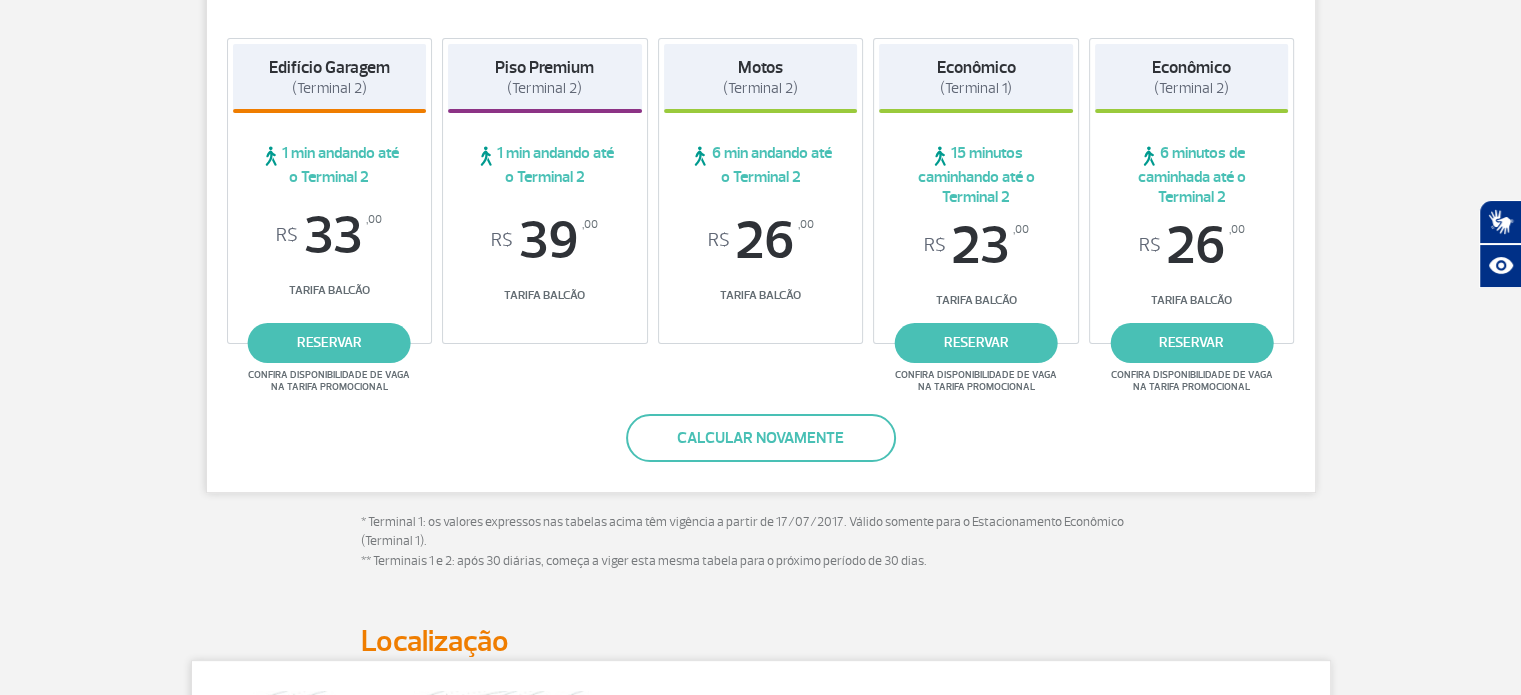 scroll, scrollTop: 354, scrollLeft: 0, axis: vertical 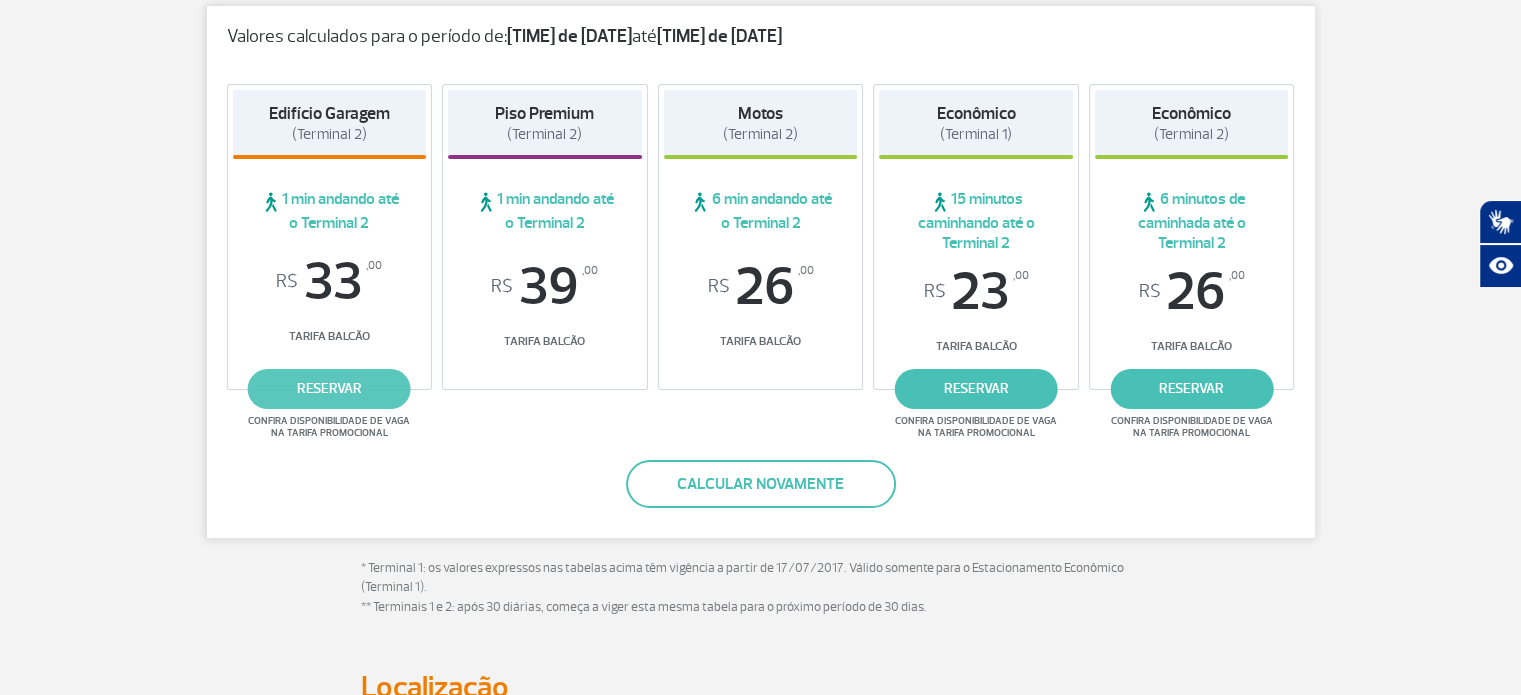 click on "reservar" at bounding box center [329, 389] 